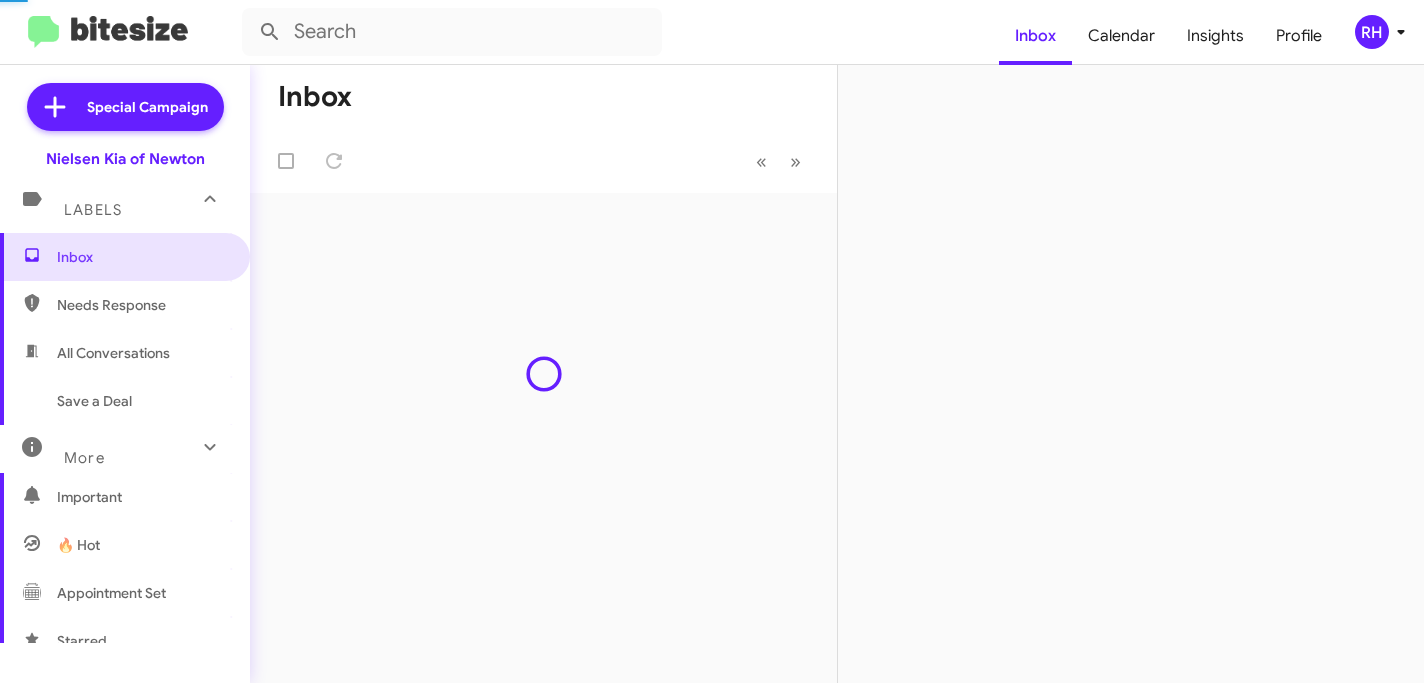 scroll, scrollTop: 0, scrollLeft: 0, axis: both 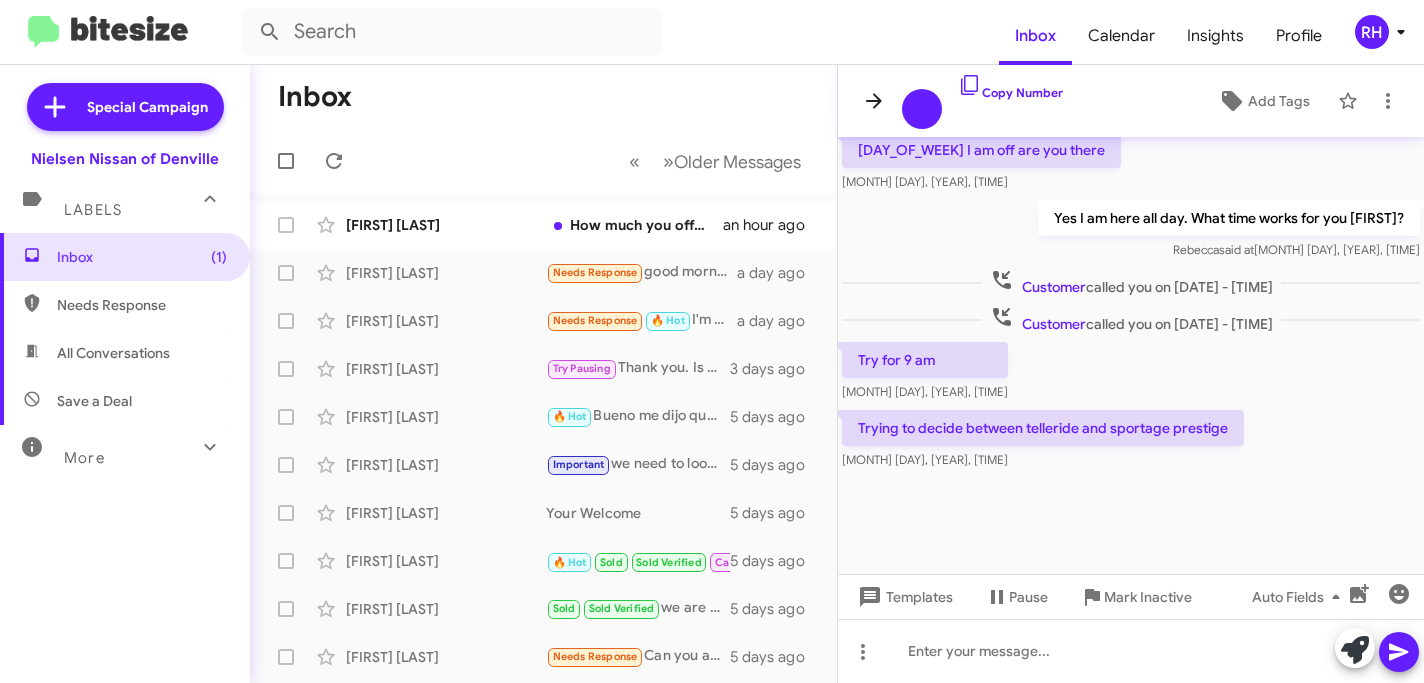 click 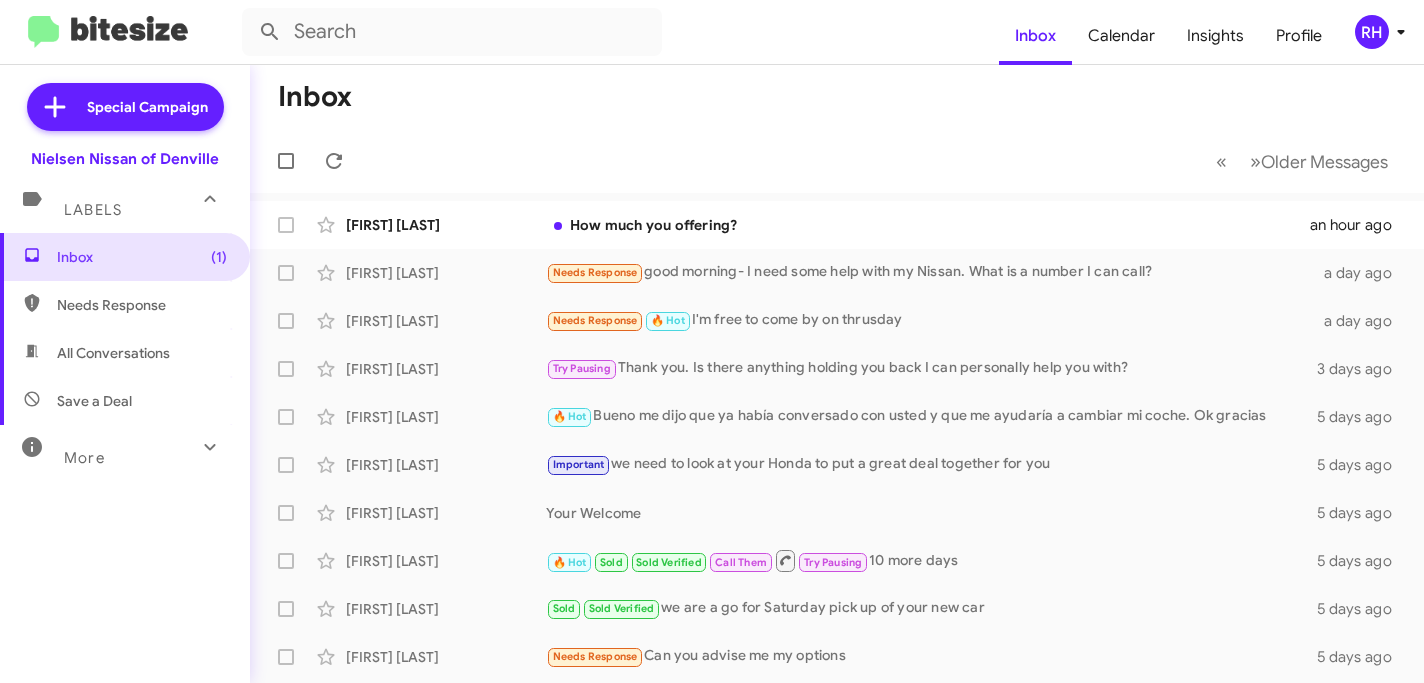 click on "RH" 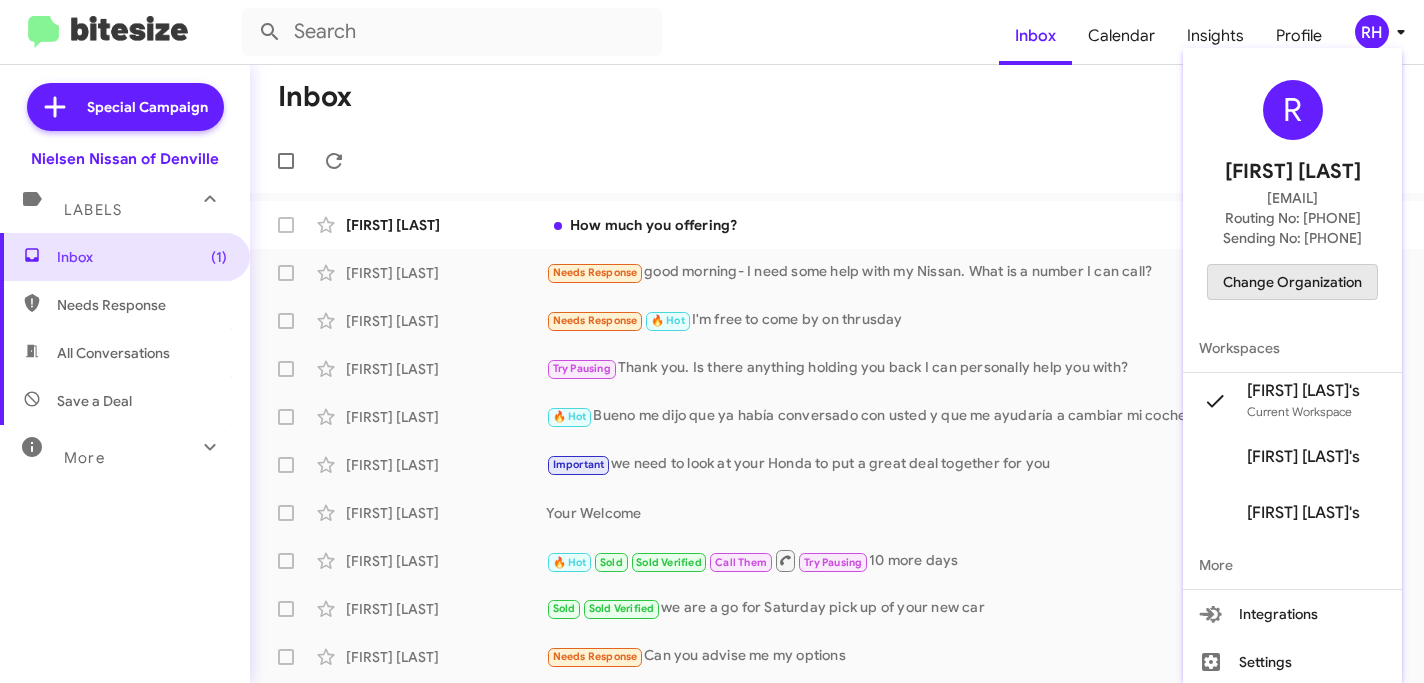 click on "Change Organization" at bounding box center [1292, 282] 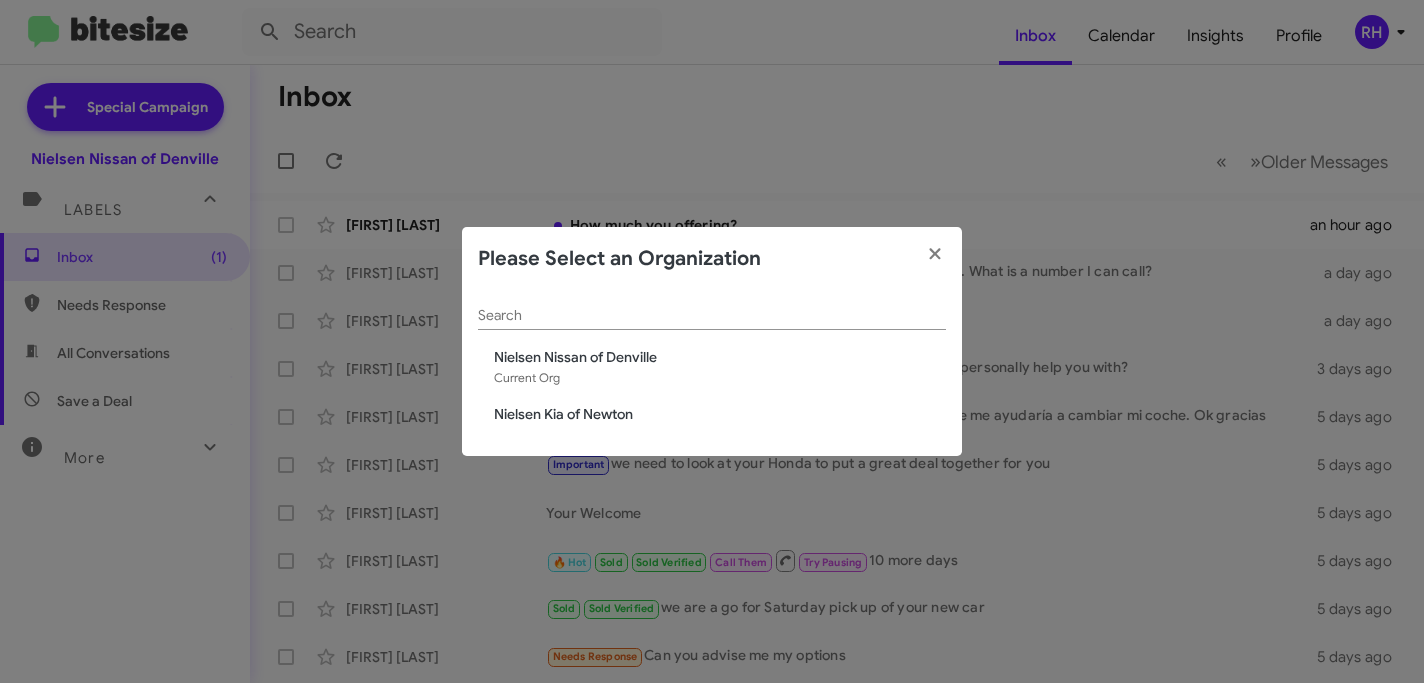 click on "Nielsen Kia of Newton" 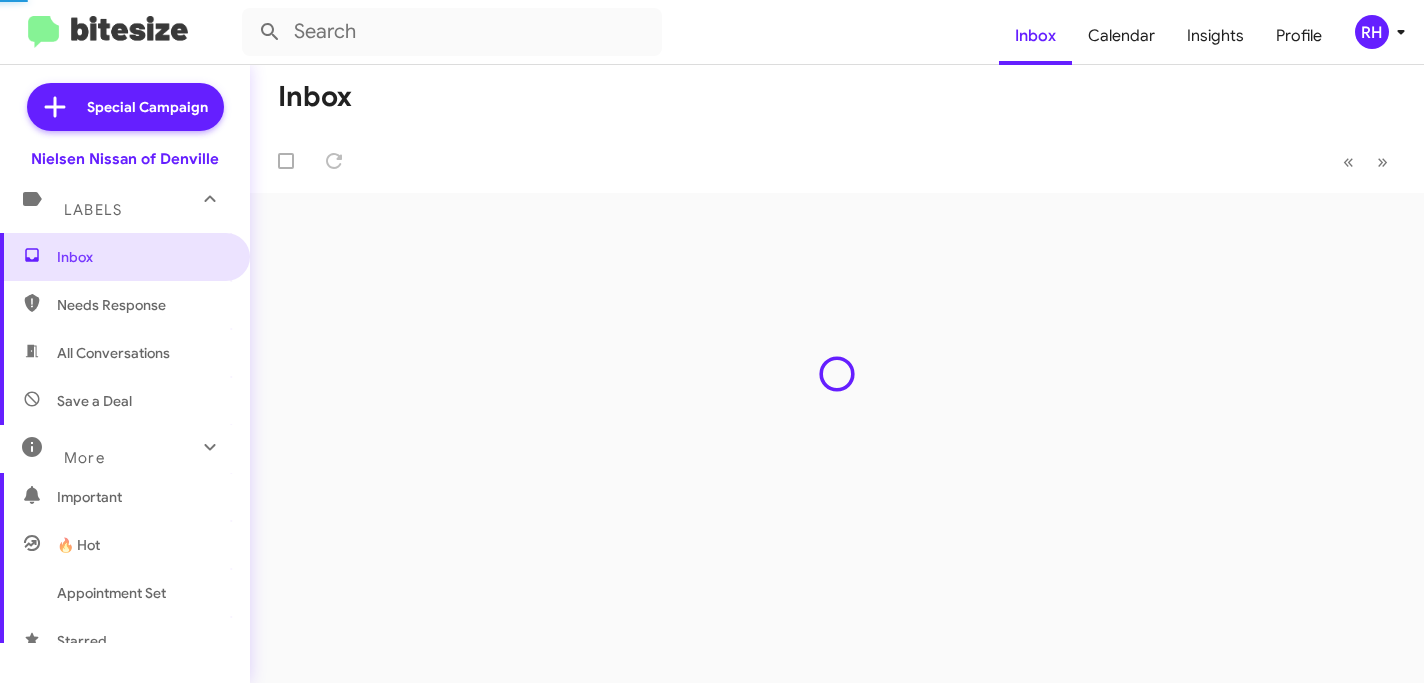 scroll, scrollTop: 0, scrollLeft: 0, axis: both 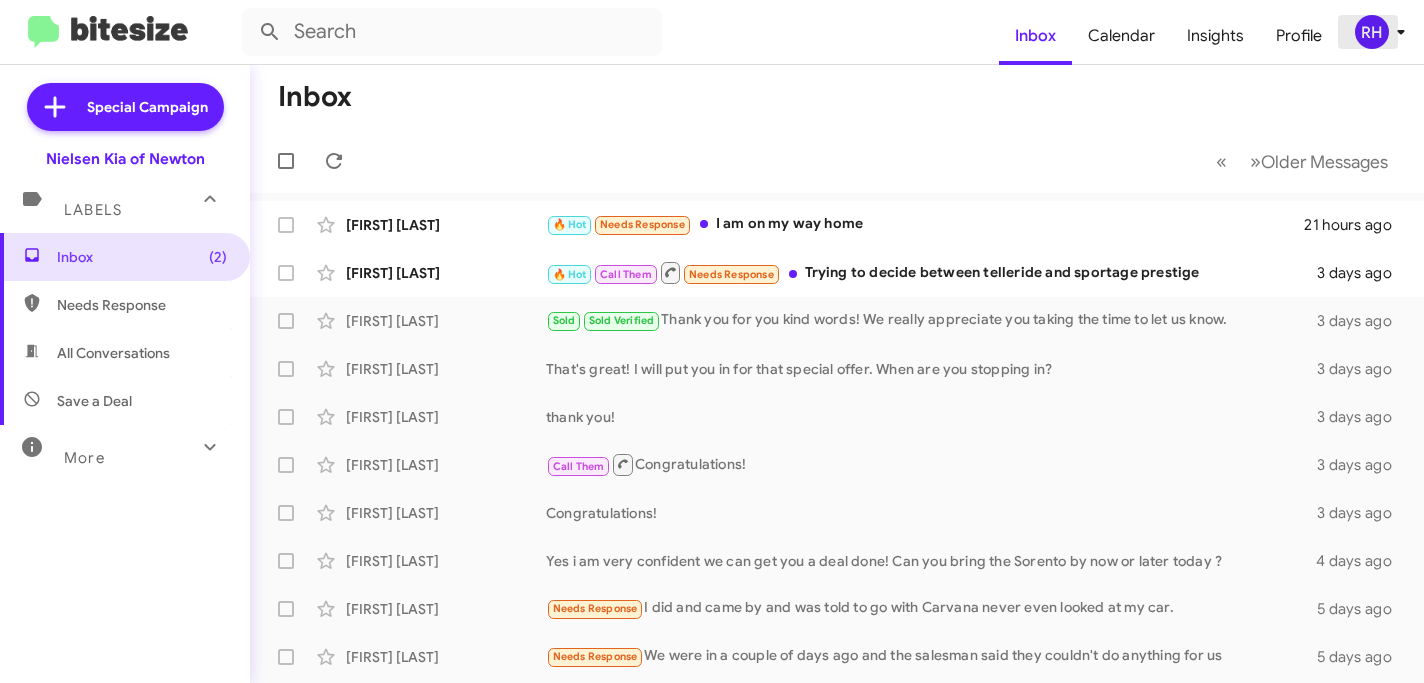 click on "RH" 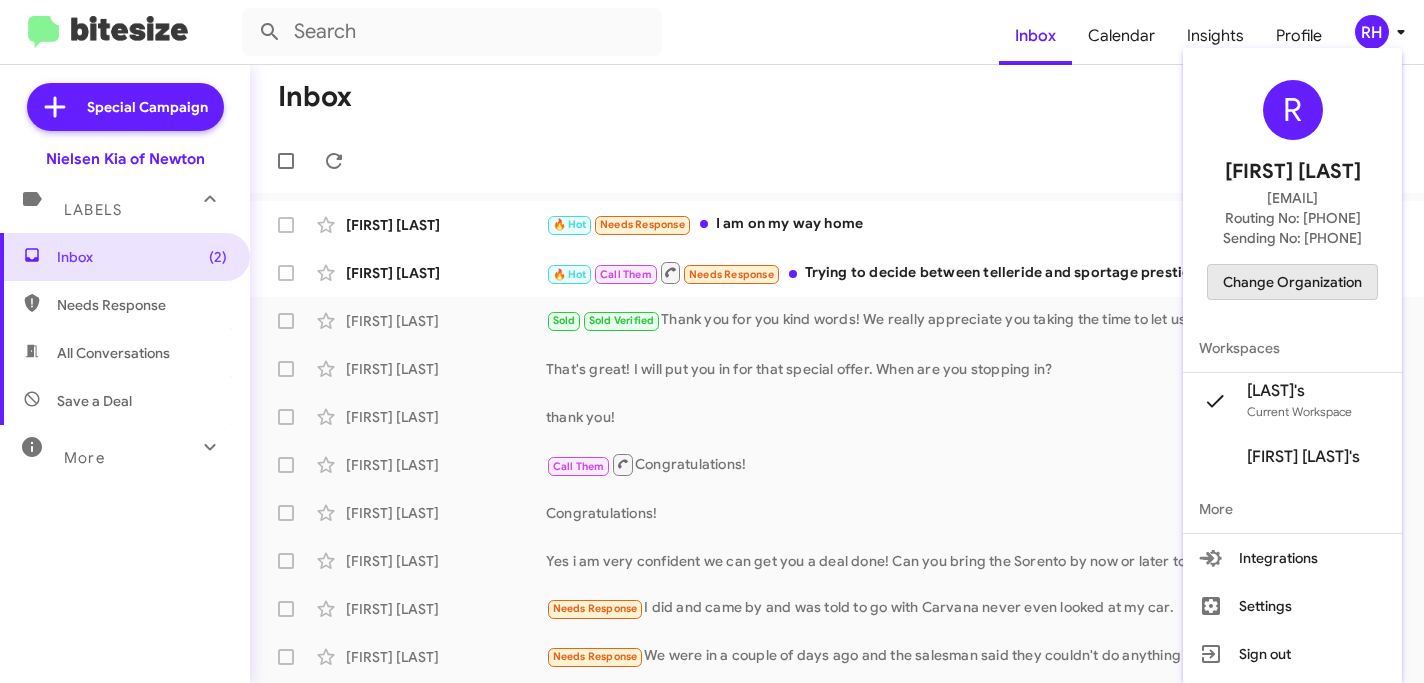 click on "Change Organization" at bounding box center (1292, 282) 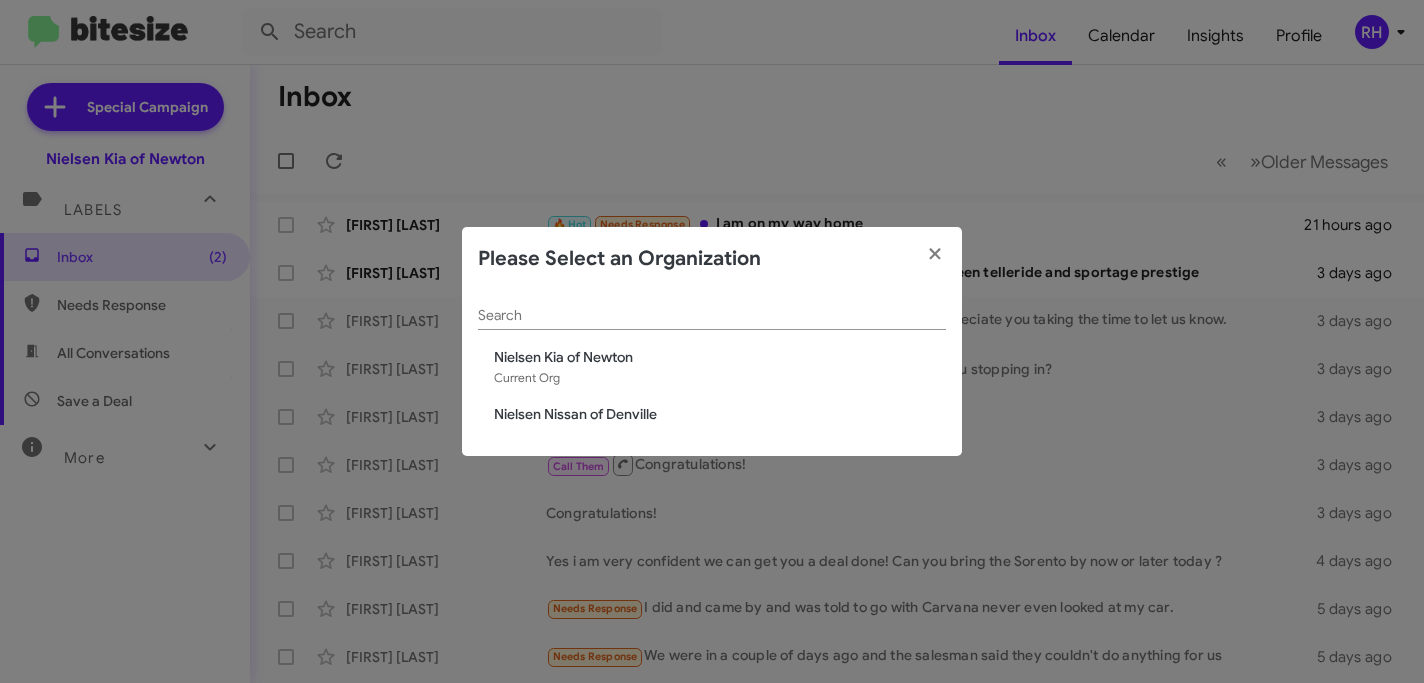 click on "Nielsen Nissan of Denville" 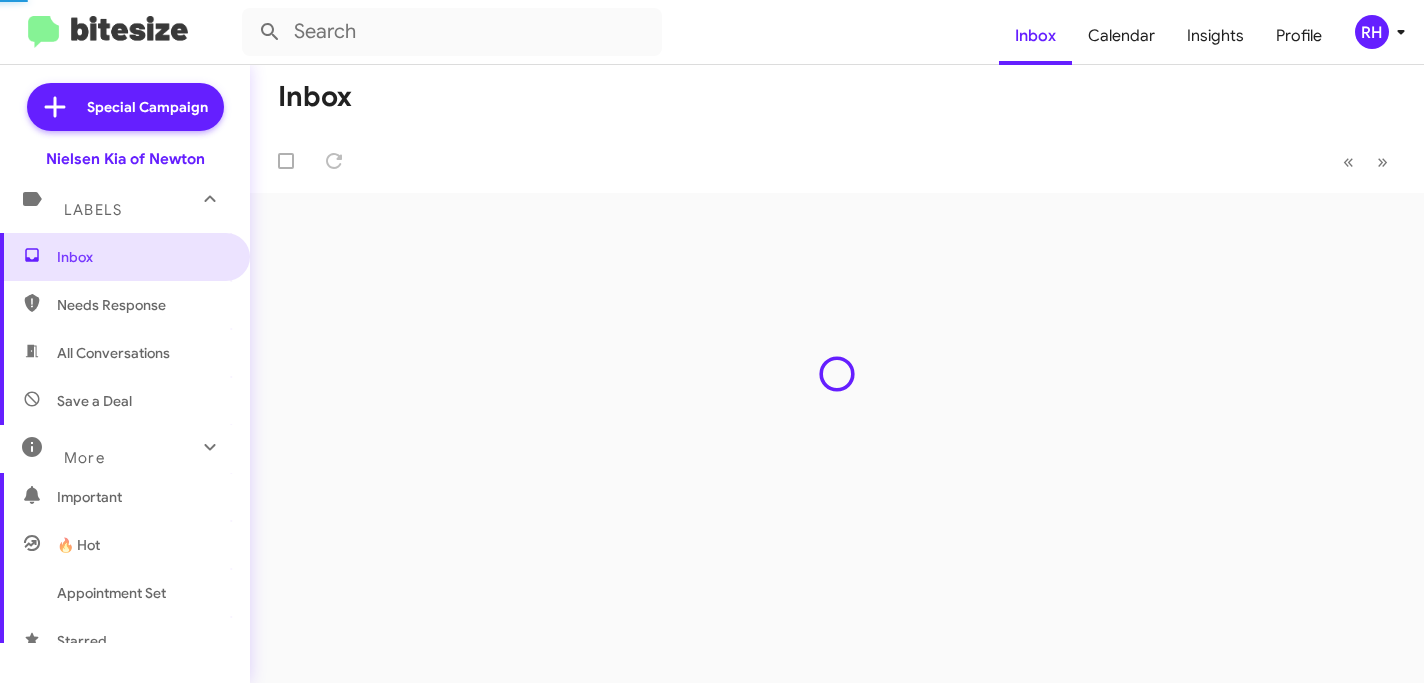 scroll, scrollTop: 0, scrollLeft: 0, axis: both 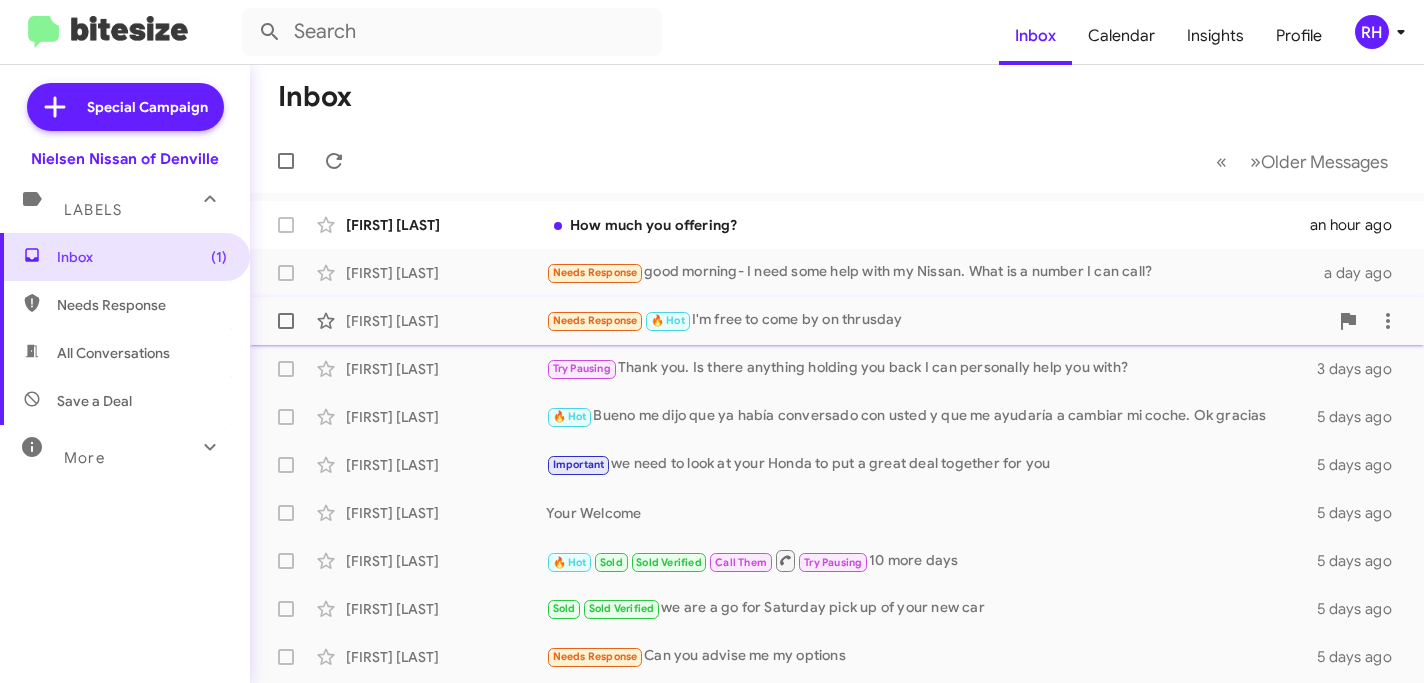 click on "Needs Response   🔥 Hot   I'm free to come by on thrusday" 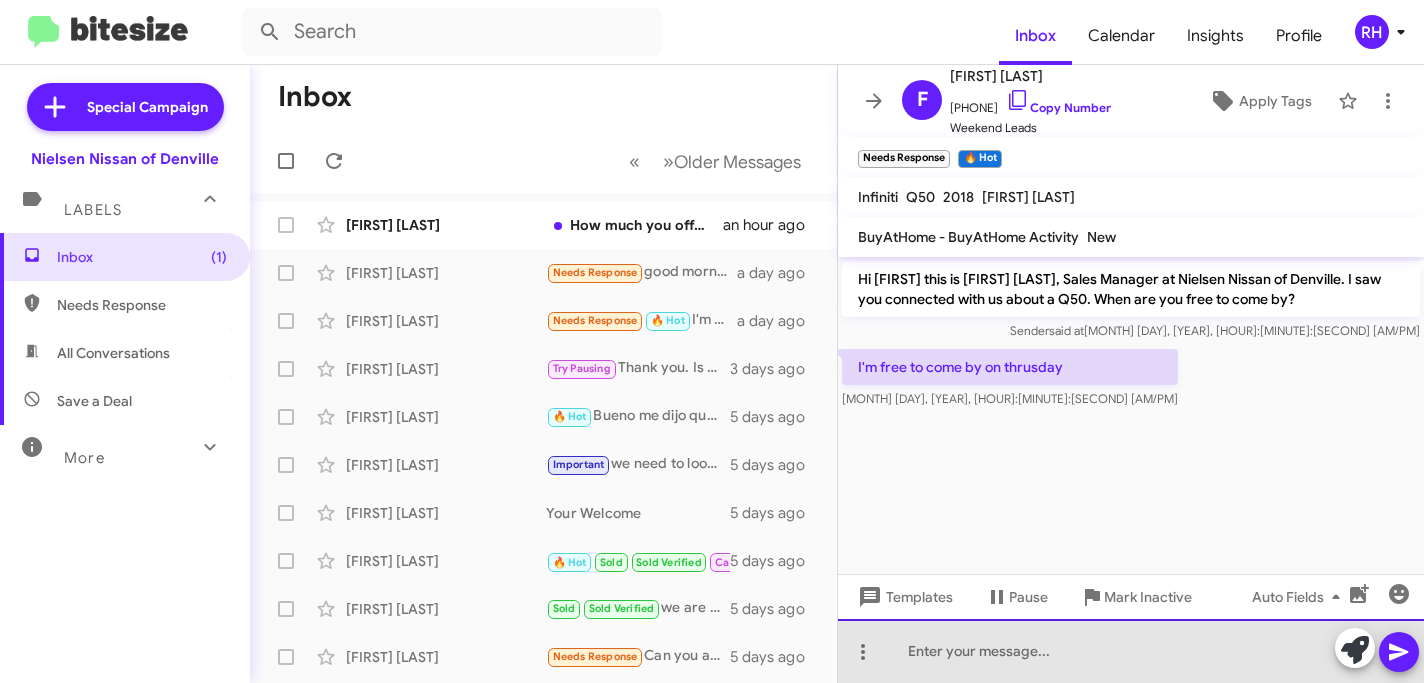 click 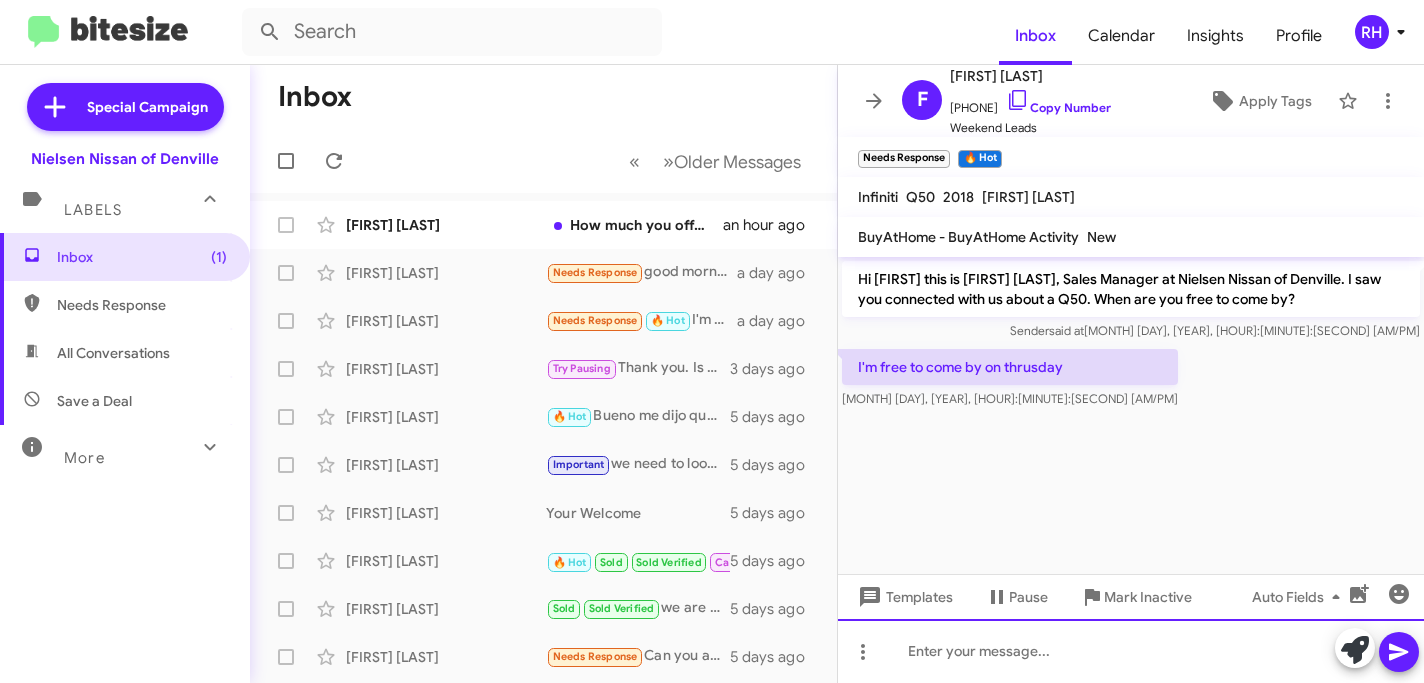type 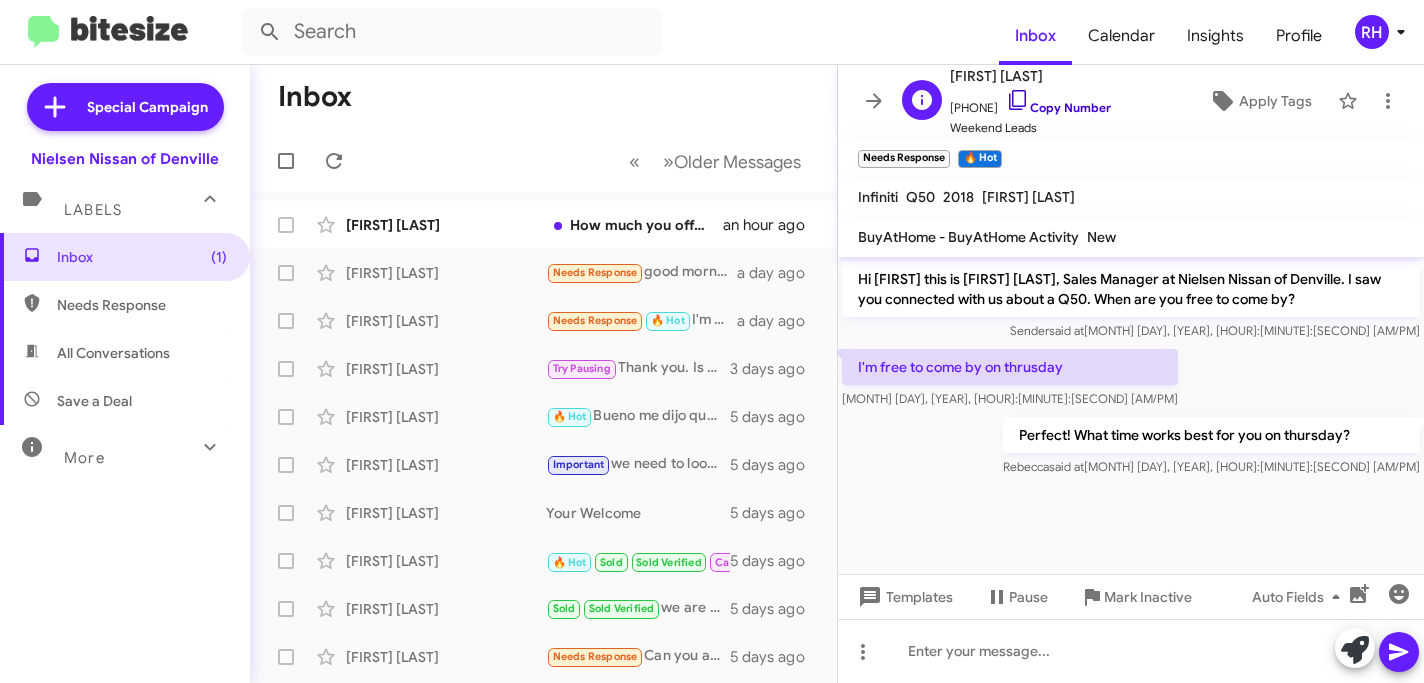 click 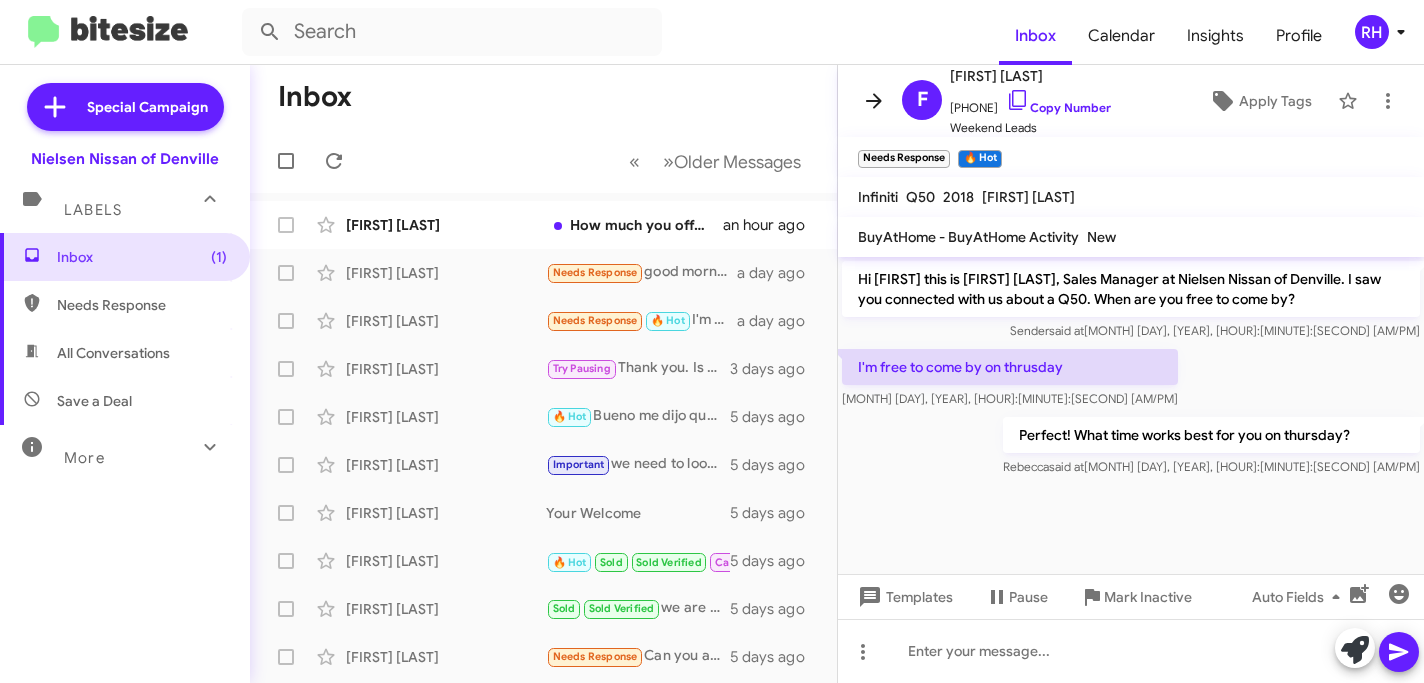 click 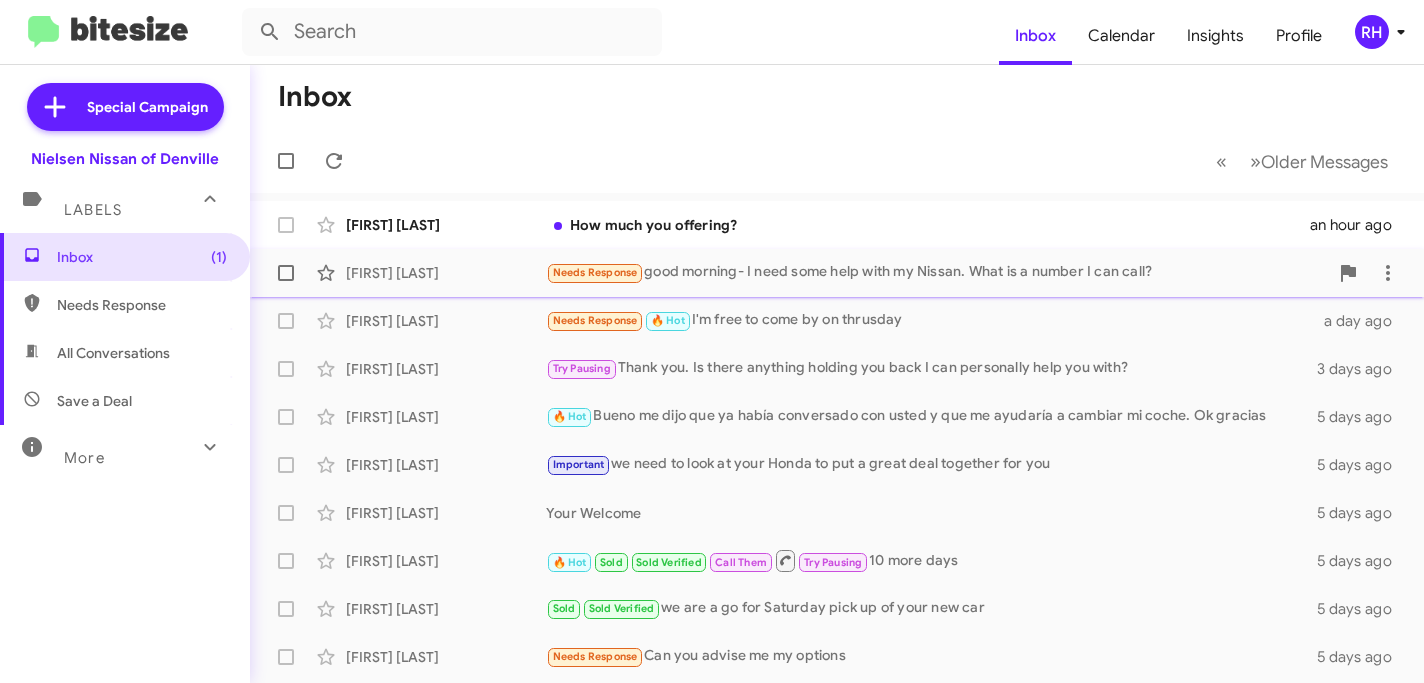click on "Needs Response   good morning- I need some help with my Nissan. What is a number I can call?" 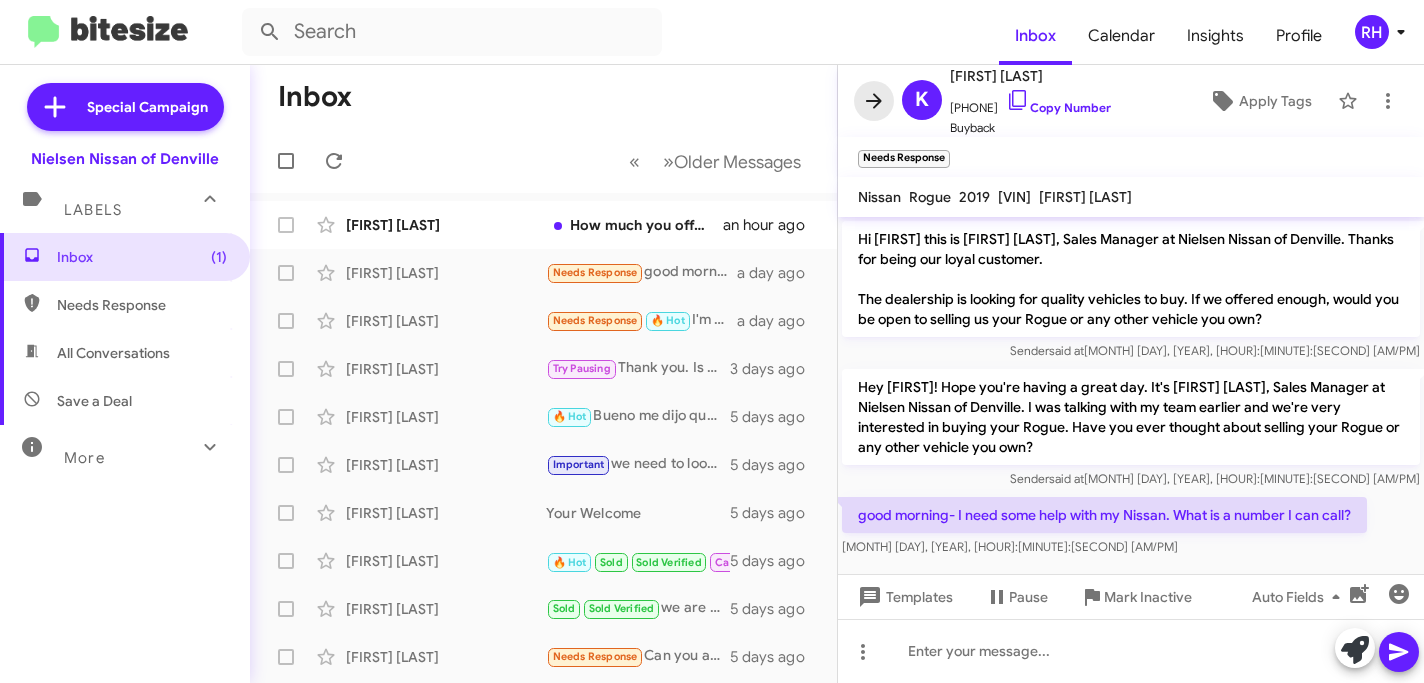 click 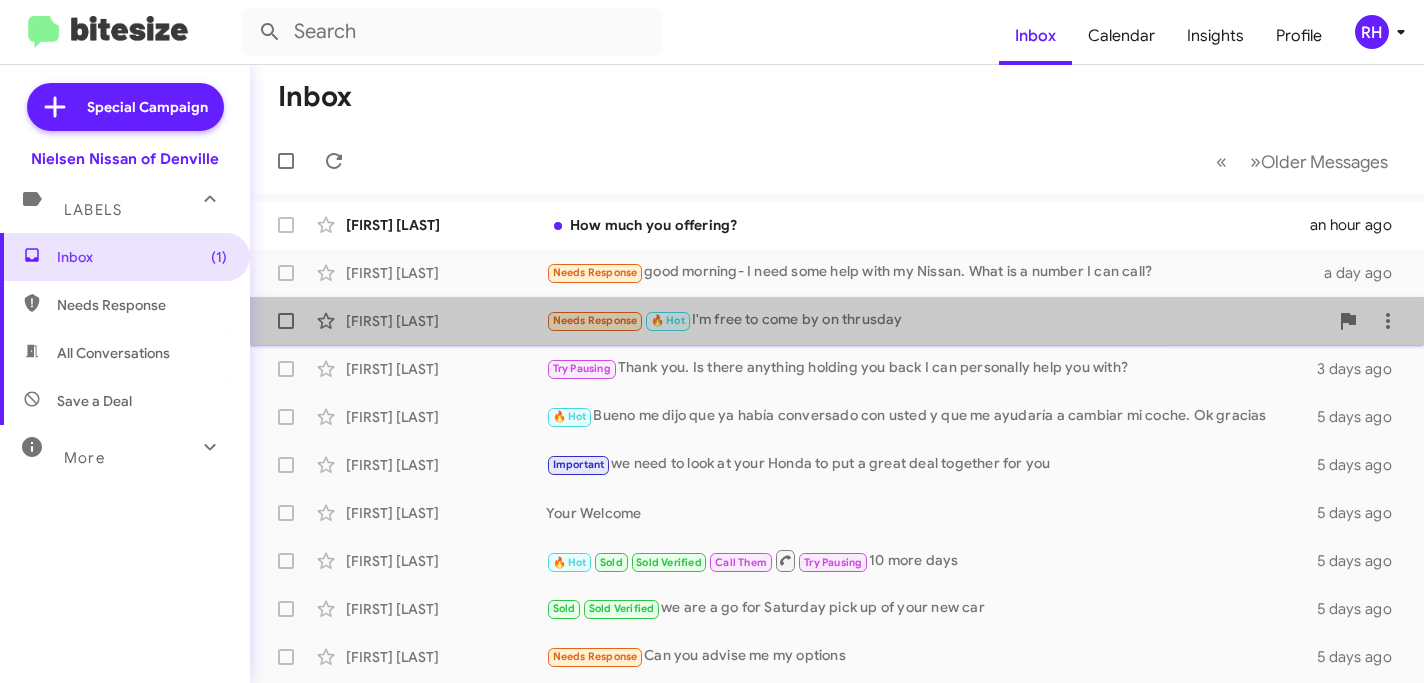 click on "Needs Response   🔥 Hot   I'm free to come by on thrusday" 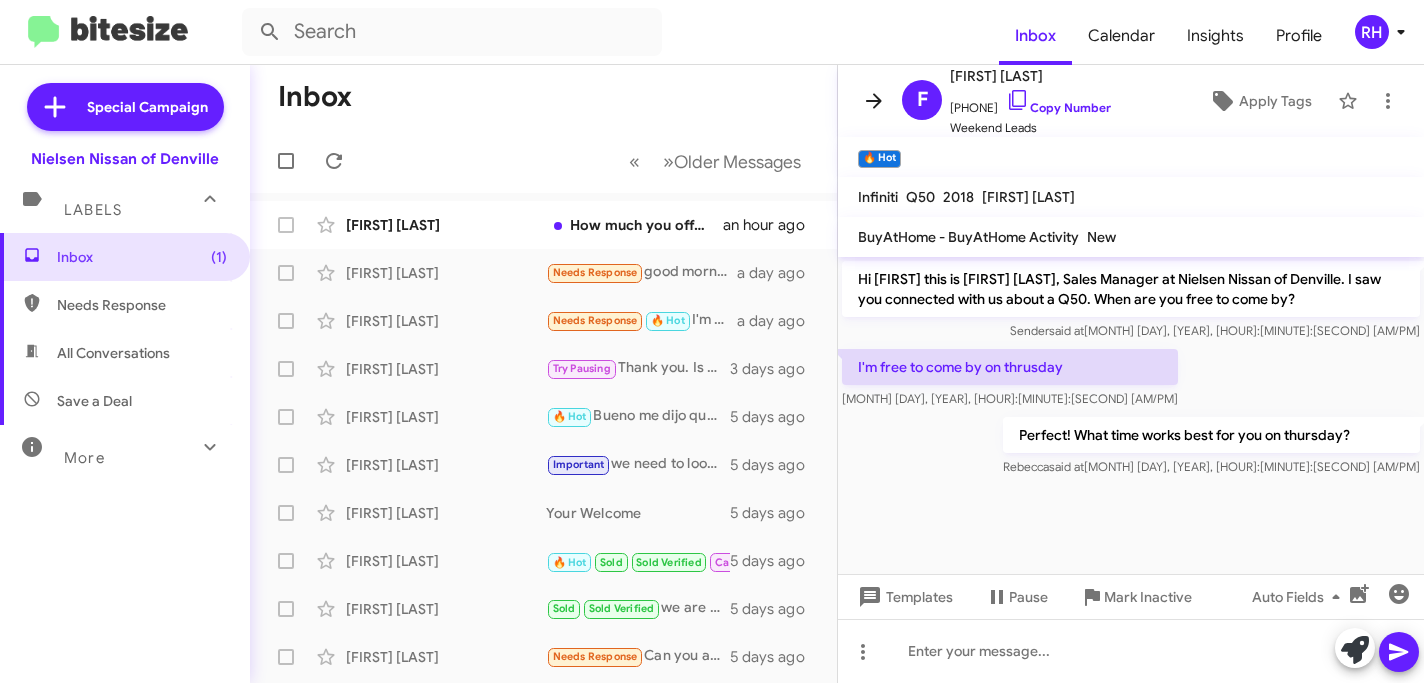 click 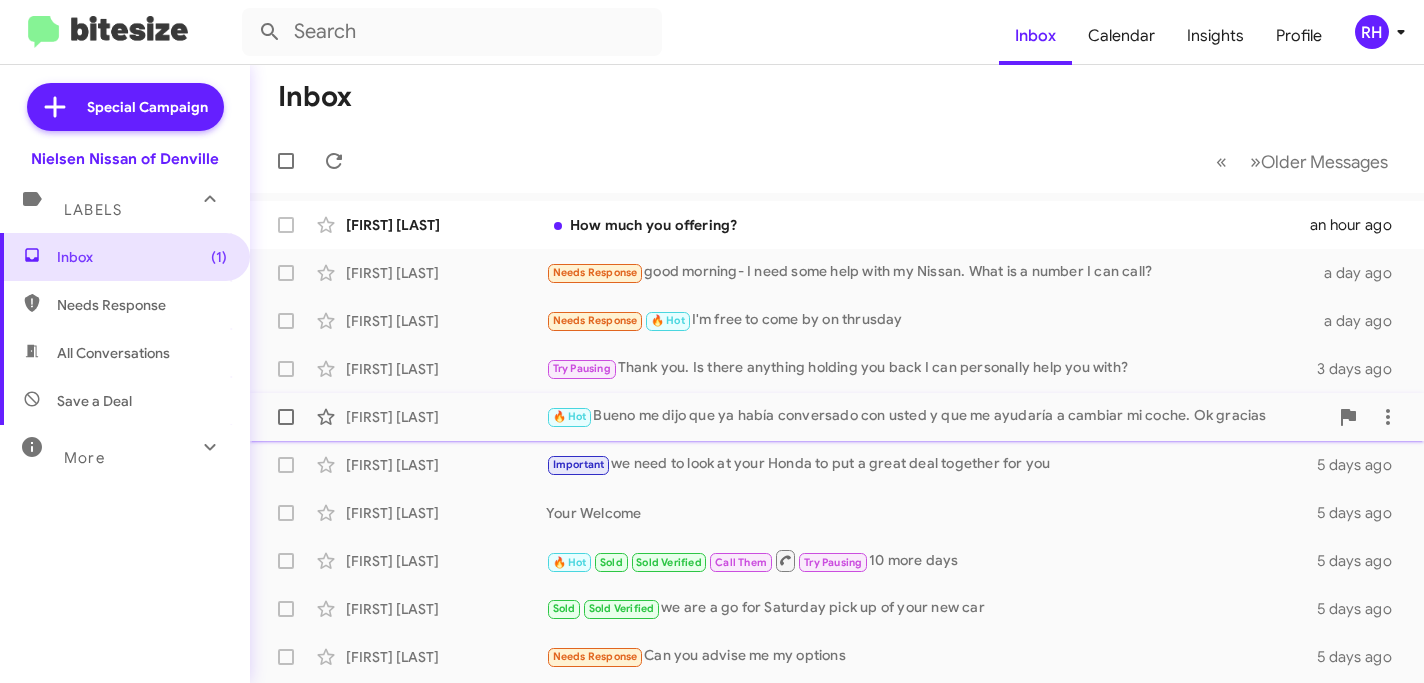 click on "🔥 Hot   Bueno me dijo que ya había conversado con usted y que me ayudaría a cambiar mi coche. Ok gracias" 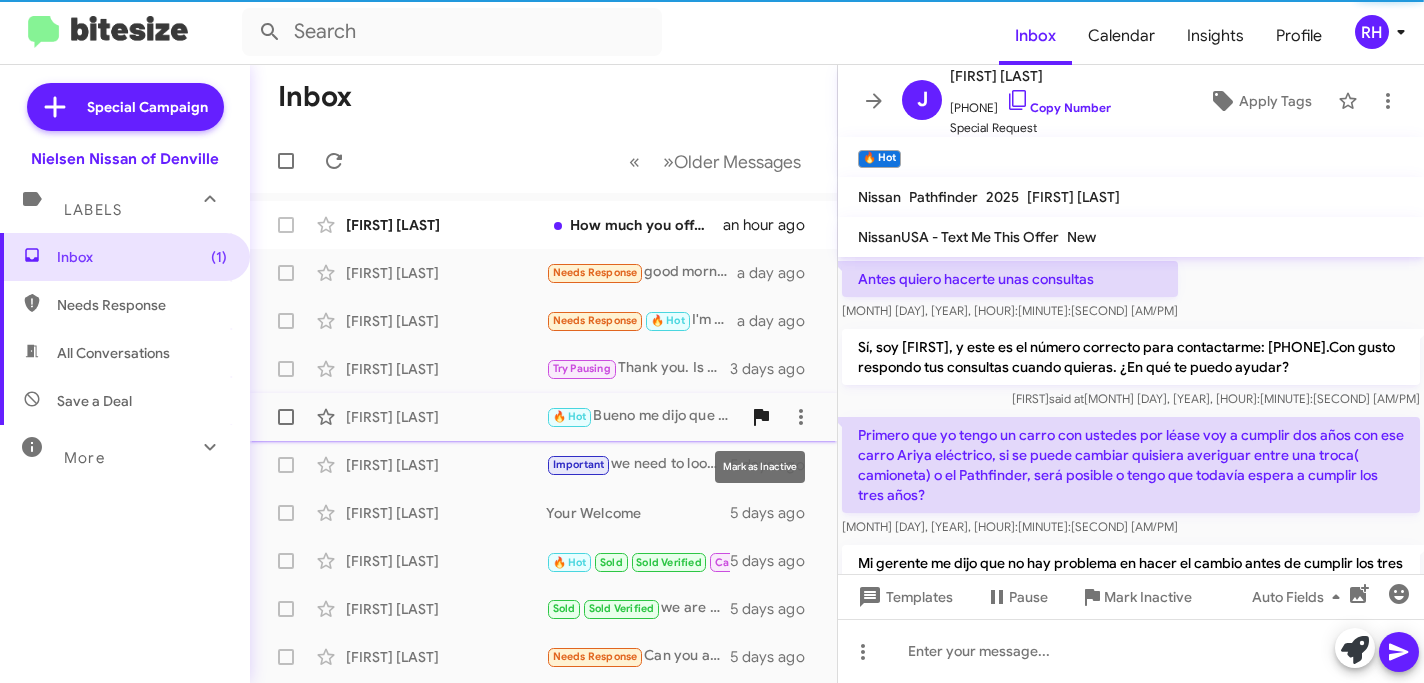 scroll, scrollTop: 1523, scrollLeft: 0, axis: vertical 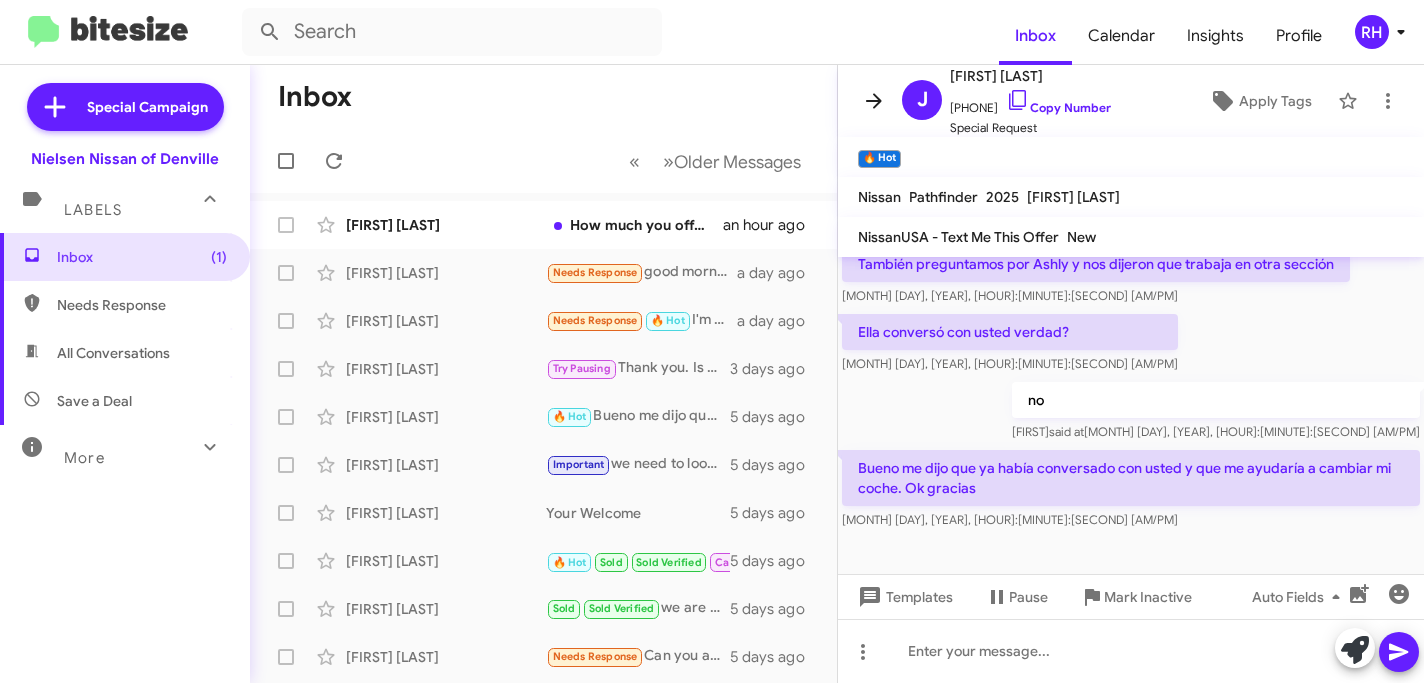 click 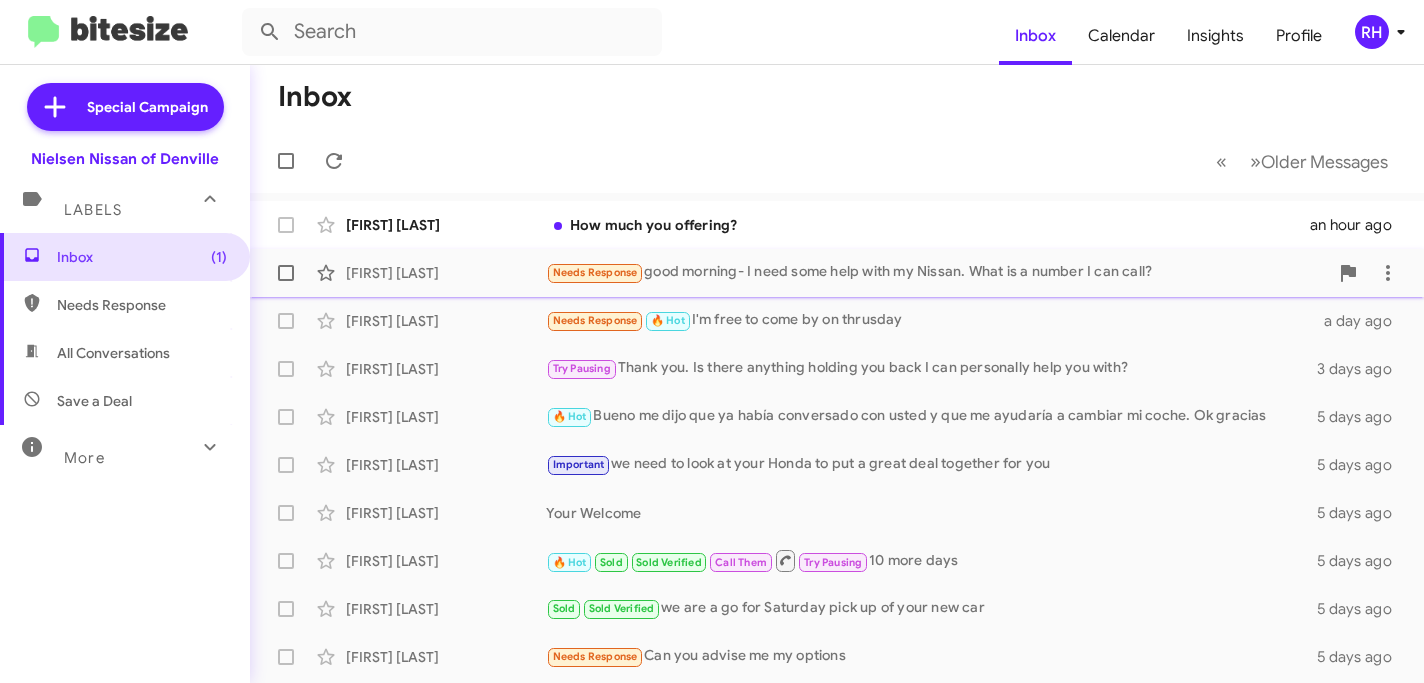 click on "Needs Response   good morning- I need some help with my Nissan. What is a number I can call?" 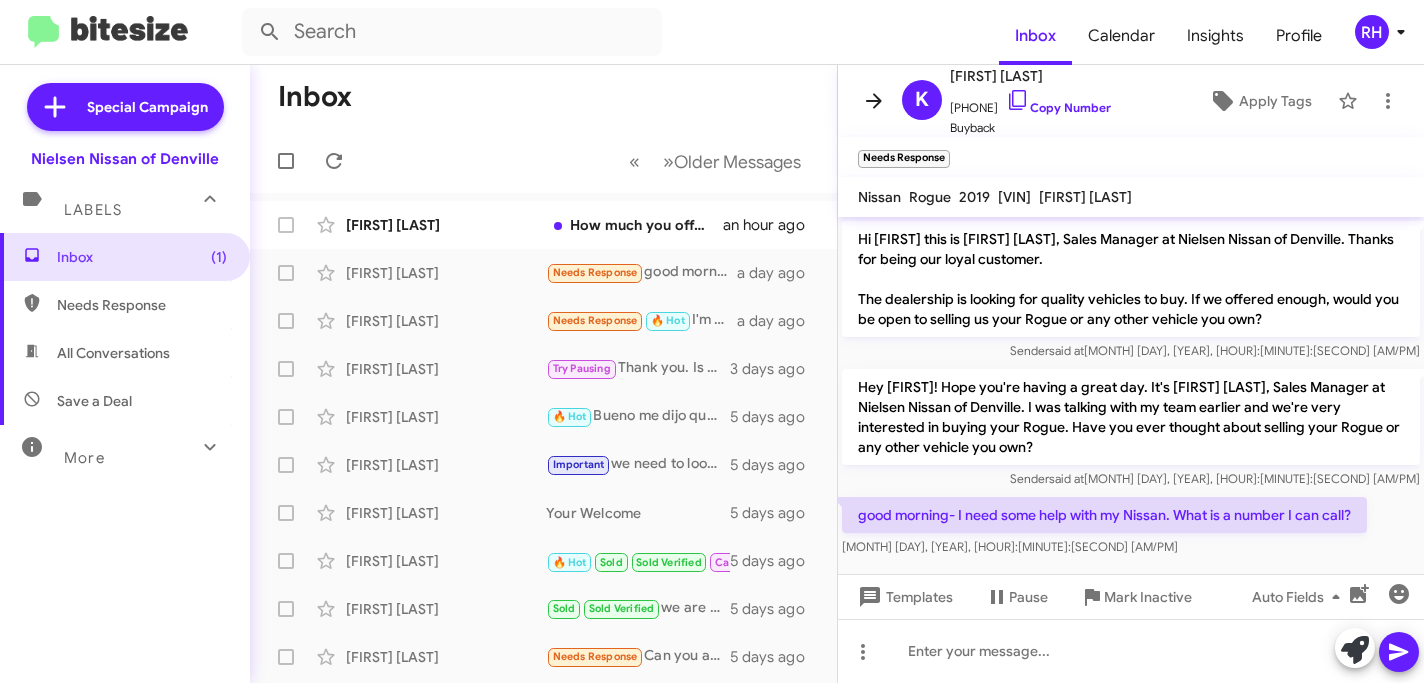 click 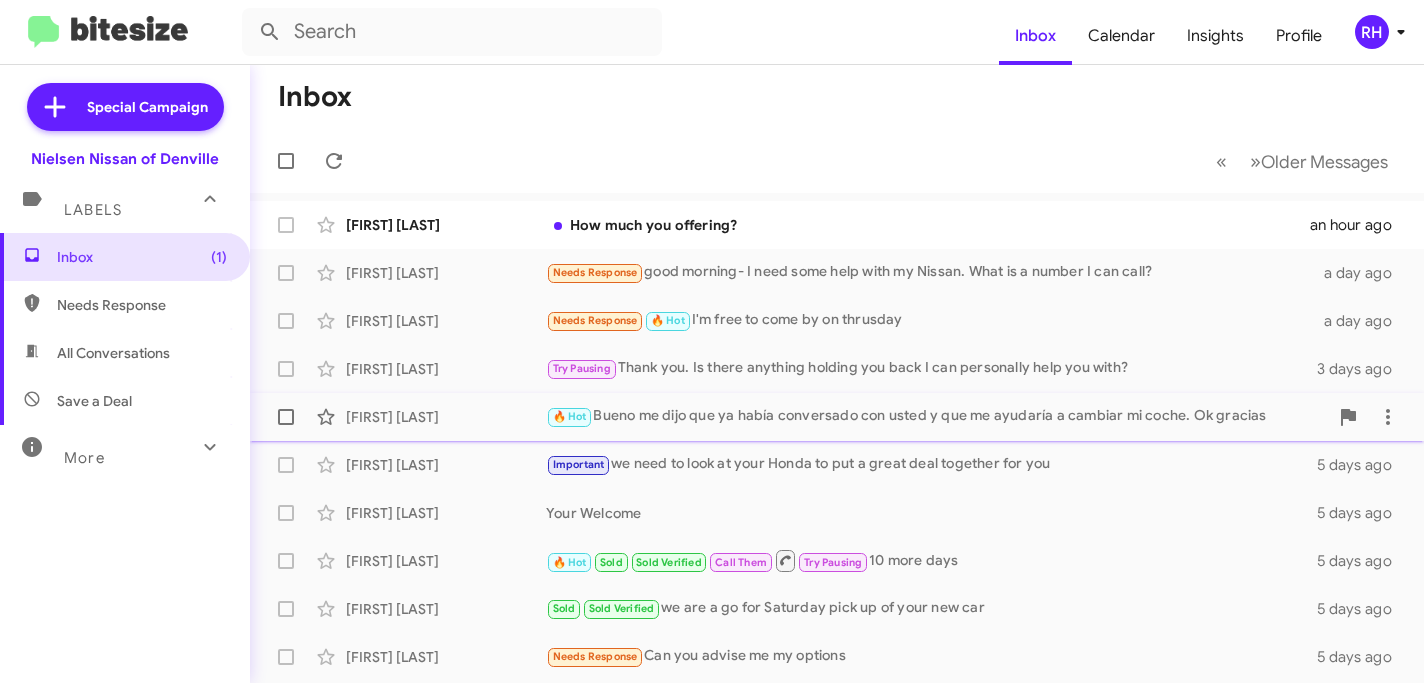 click on "🔥 Hot   Bueno me dijo que ya había conversado con usted y que me ayudaría a cambiar mi coche. Ok gracias" 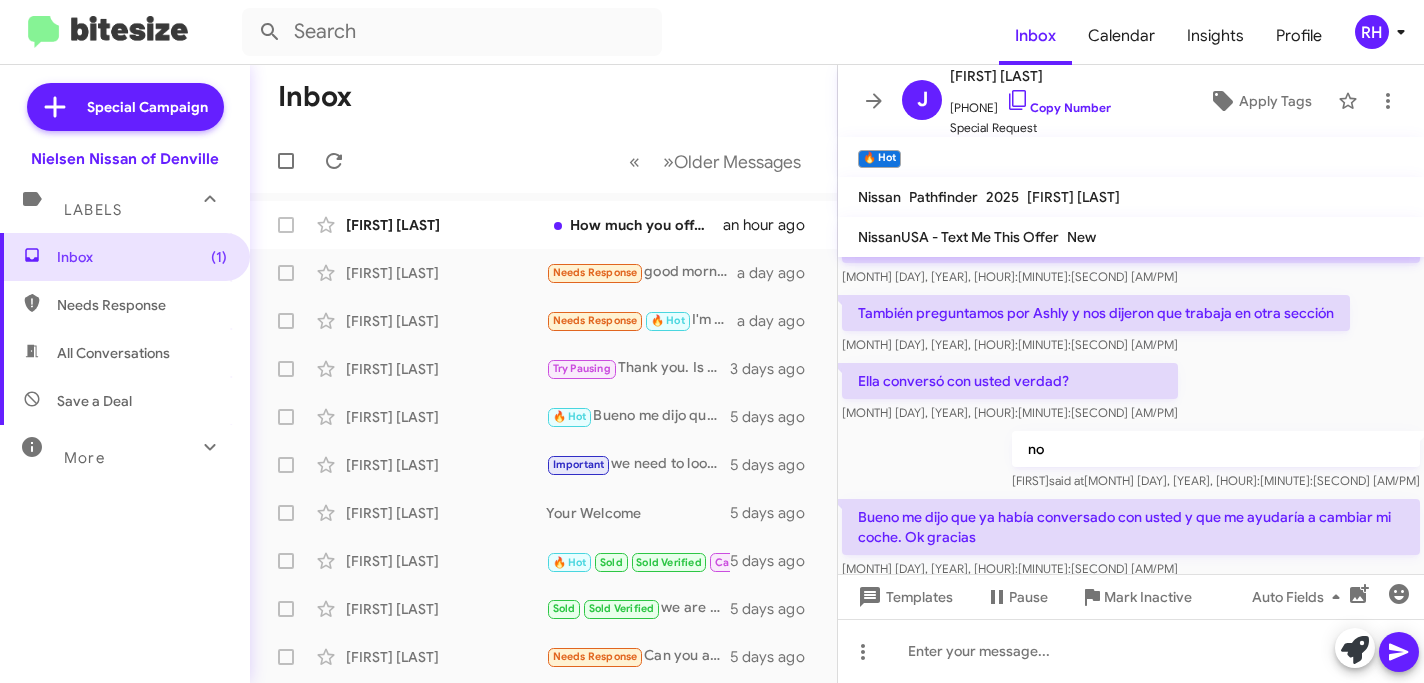 scroll, scrollTop: 1563, scrollLeft: 0, axis: vertical 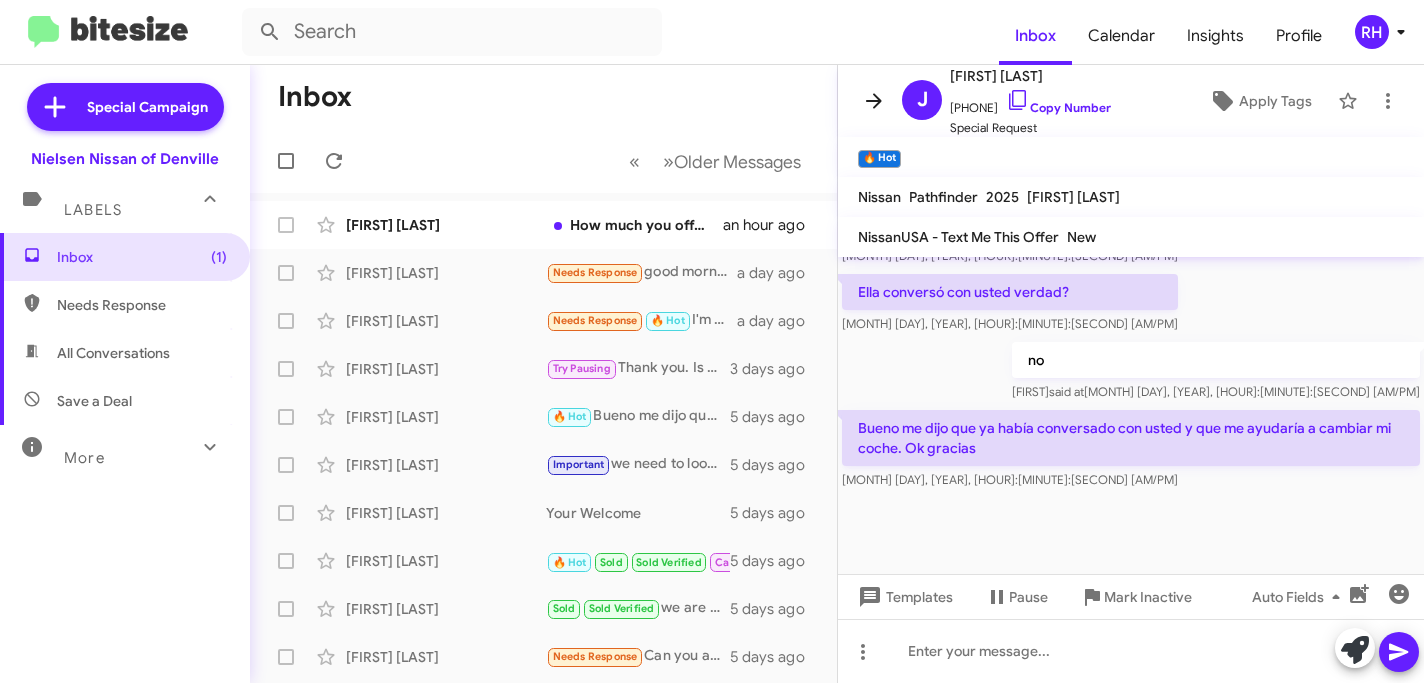 click 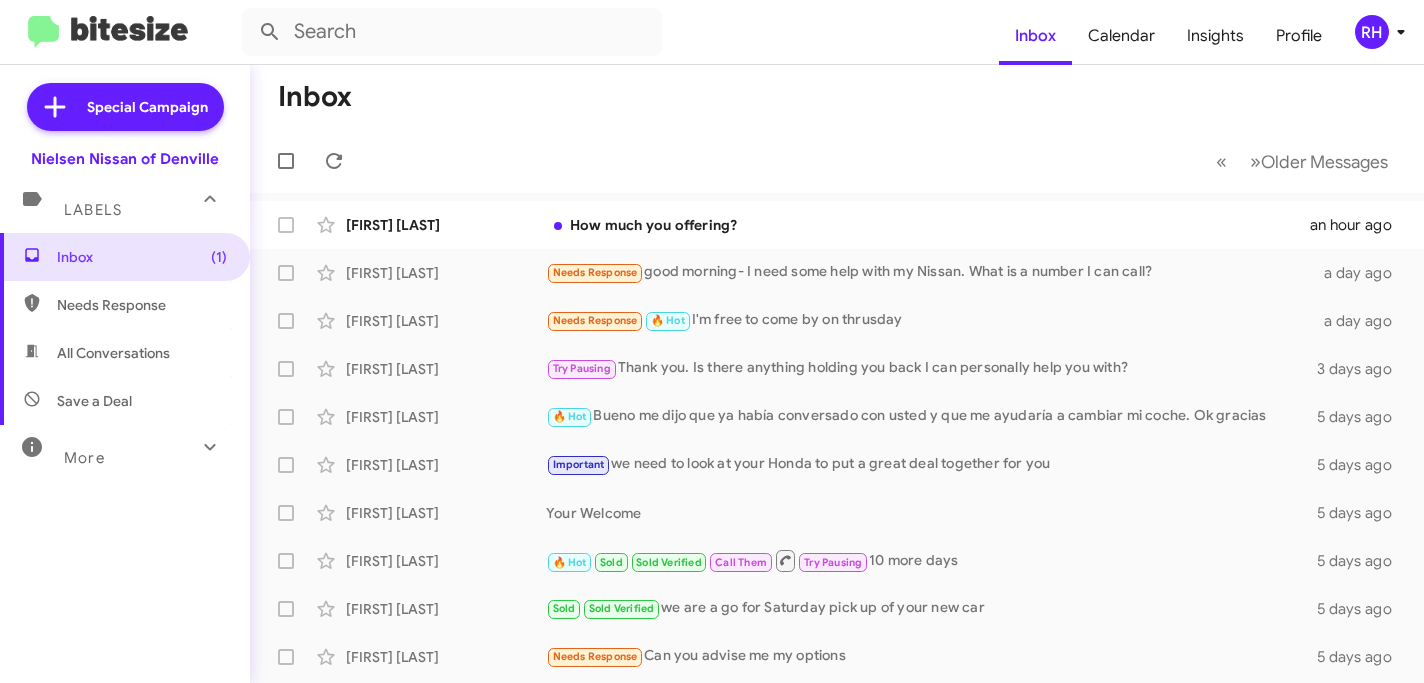 click 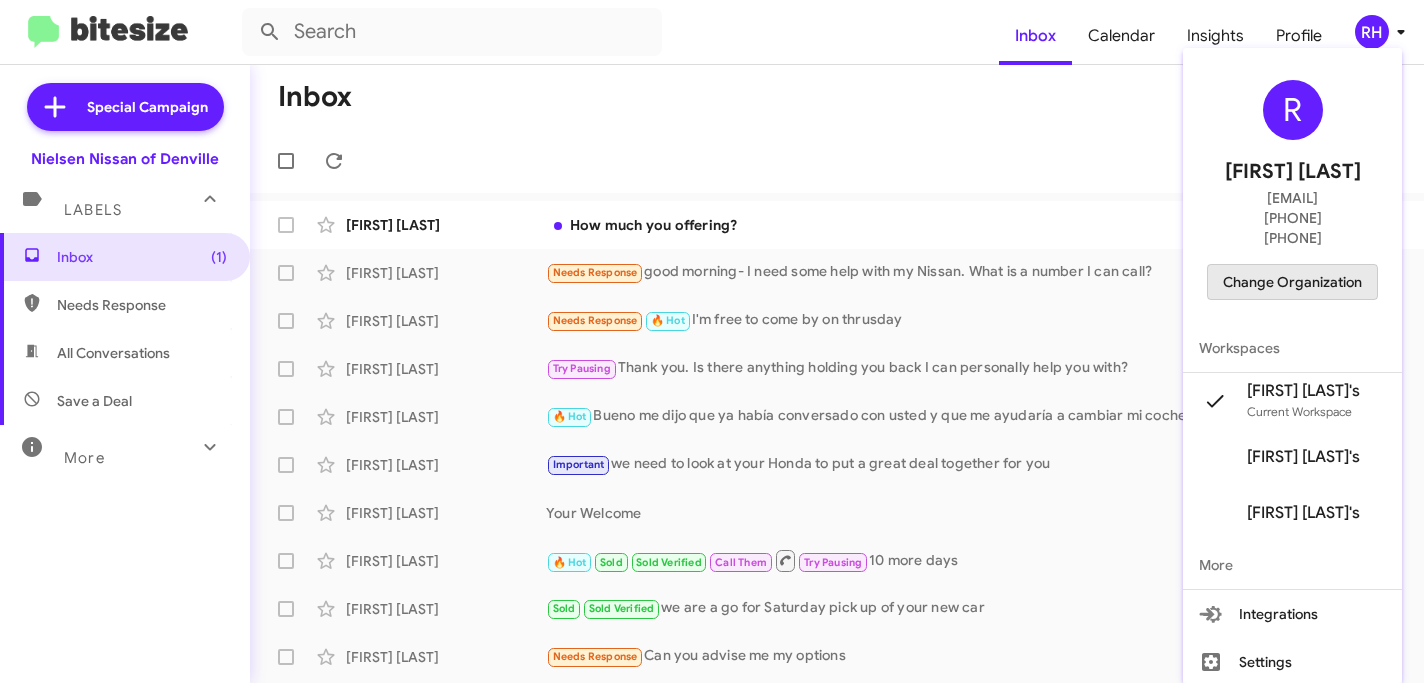 click on "Change Organization" at bounding box center [1292, 282] 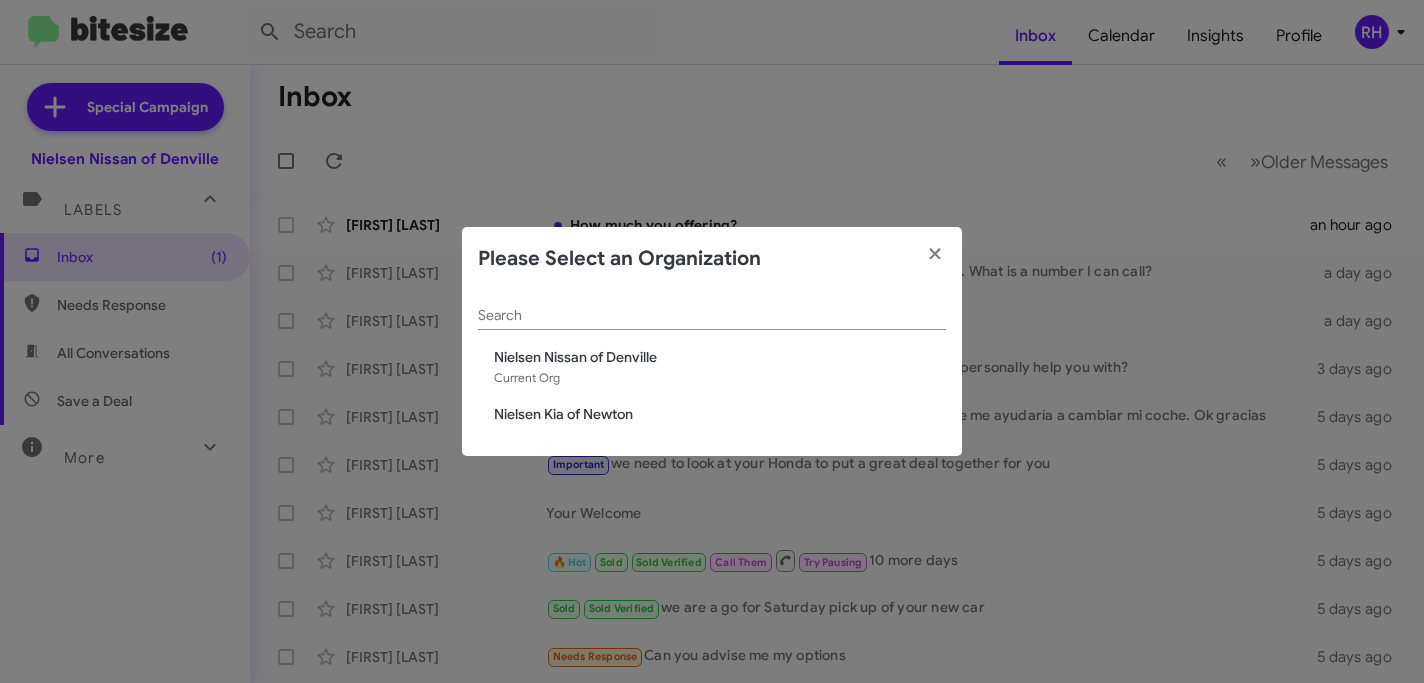 click on "Nielsen Kia of Newton" 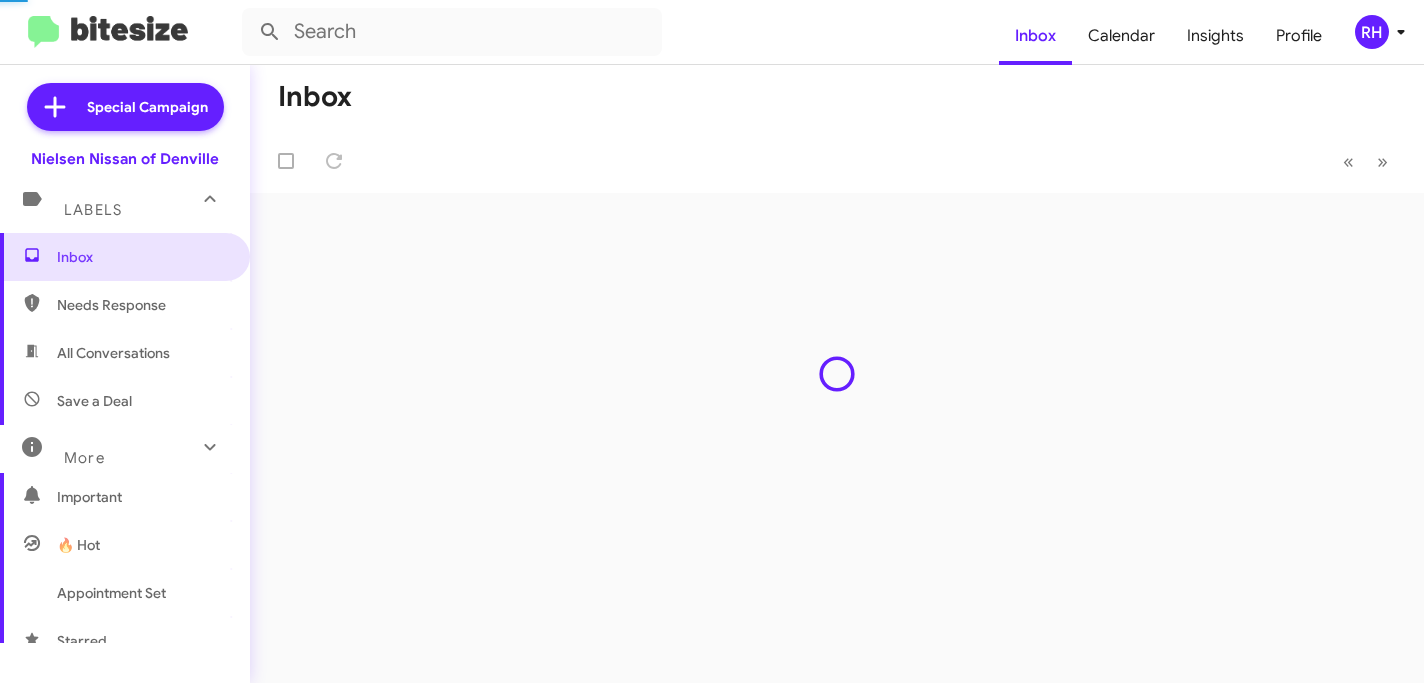 scroll, scrollTop: 0, scrollLeft: 0, axis: both 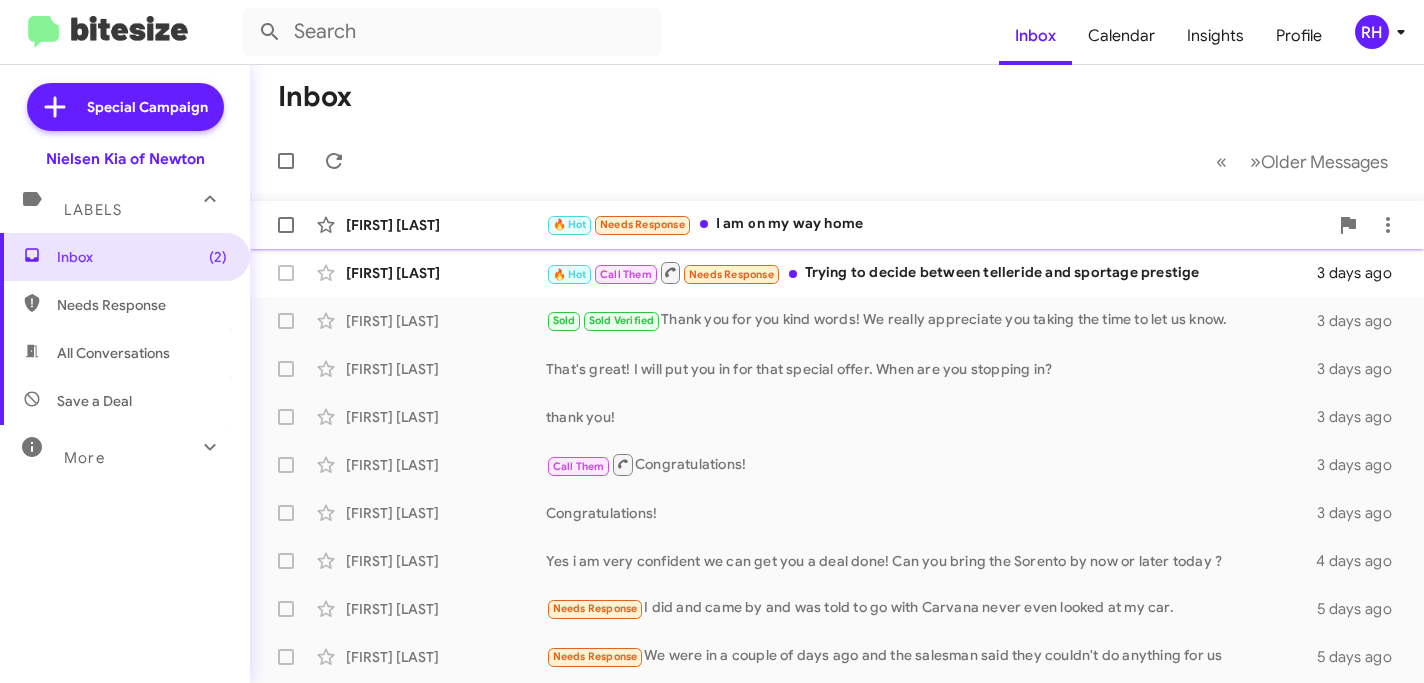 click on "🔥 Hot   Needs Response   I am on my way home" 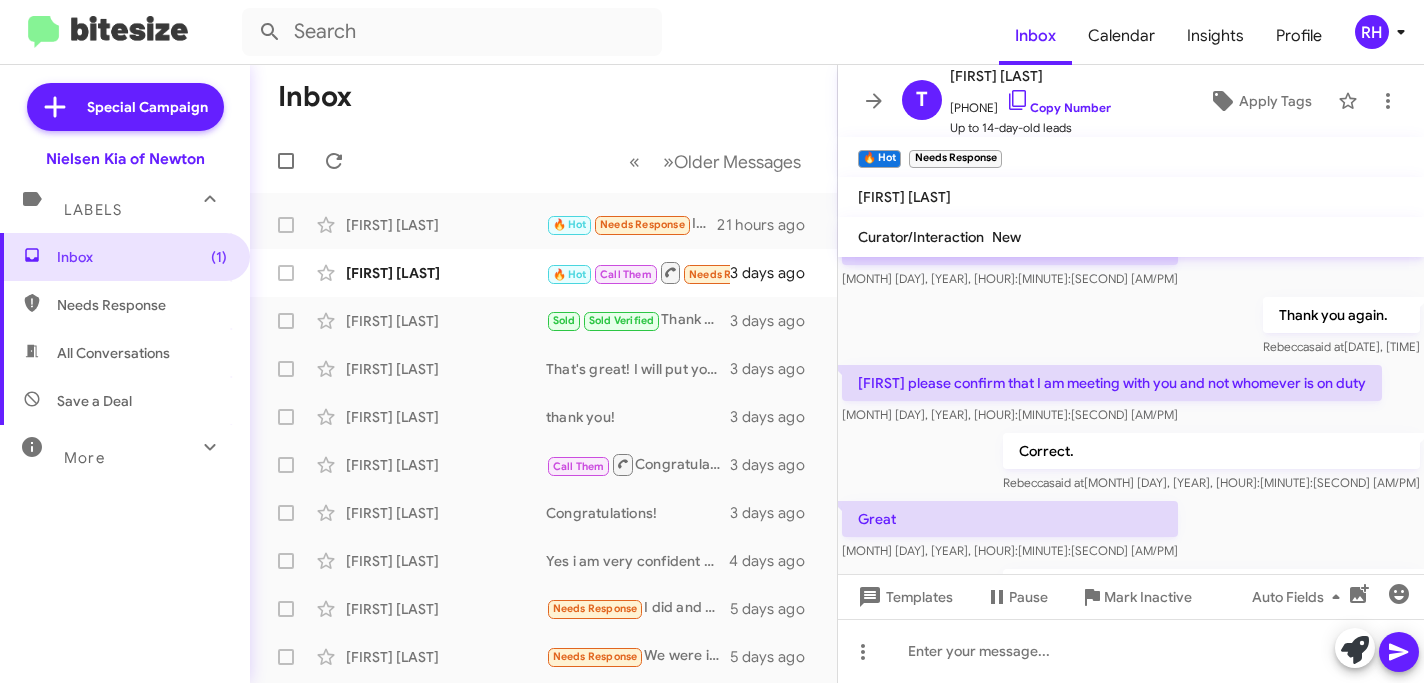 scroll, scrollTop: 919, scrollLeft: 0, axis: vertical 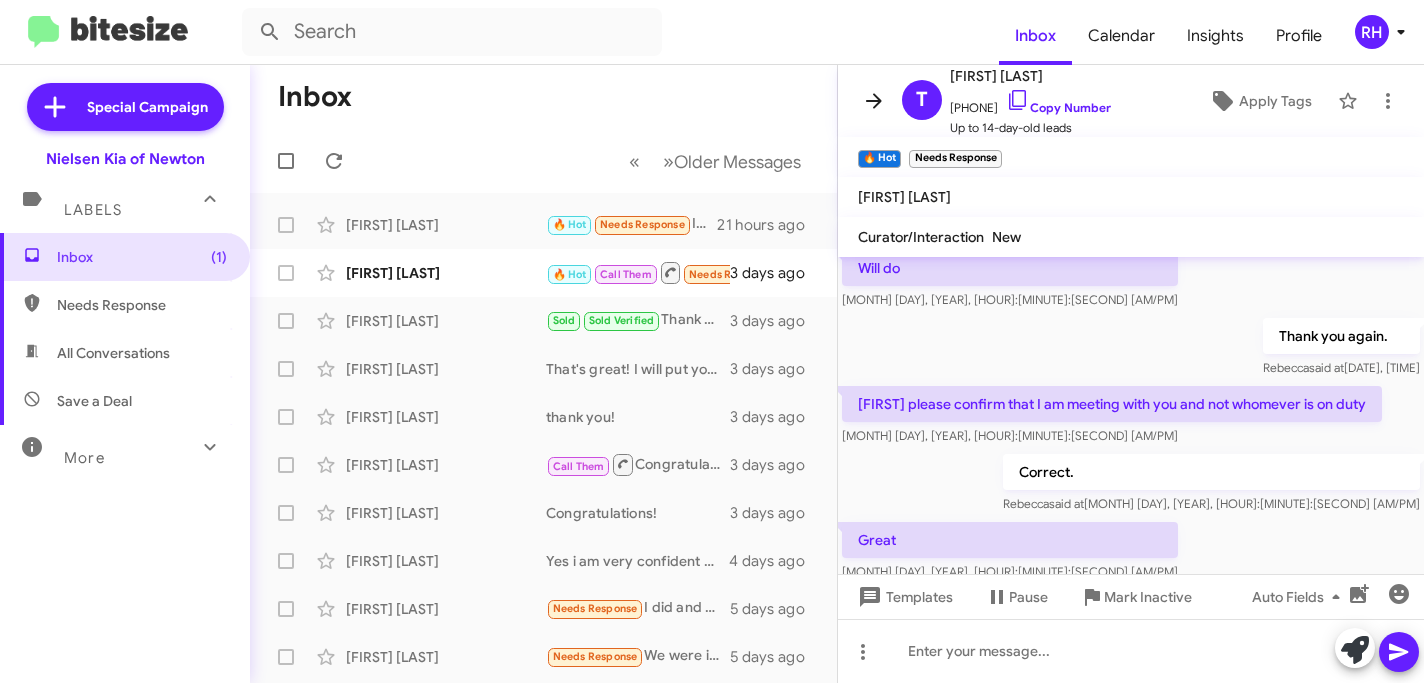 click 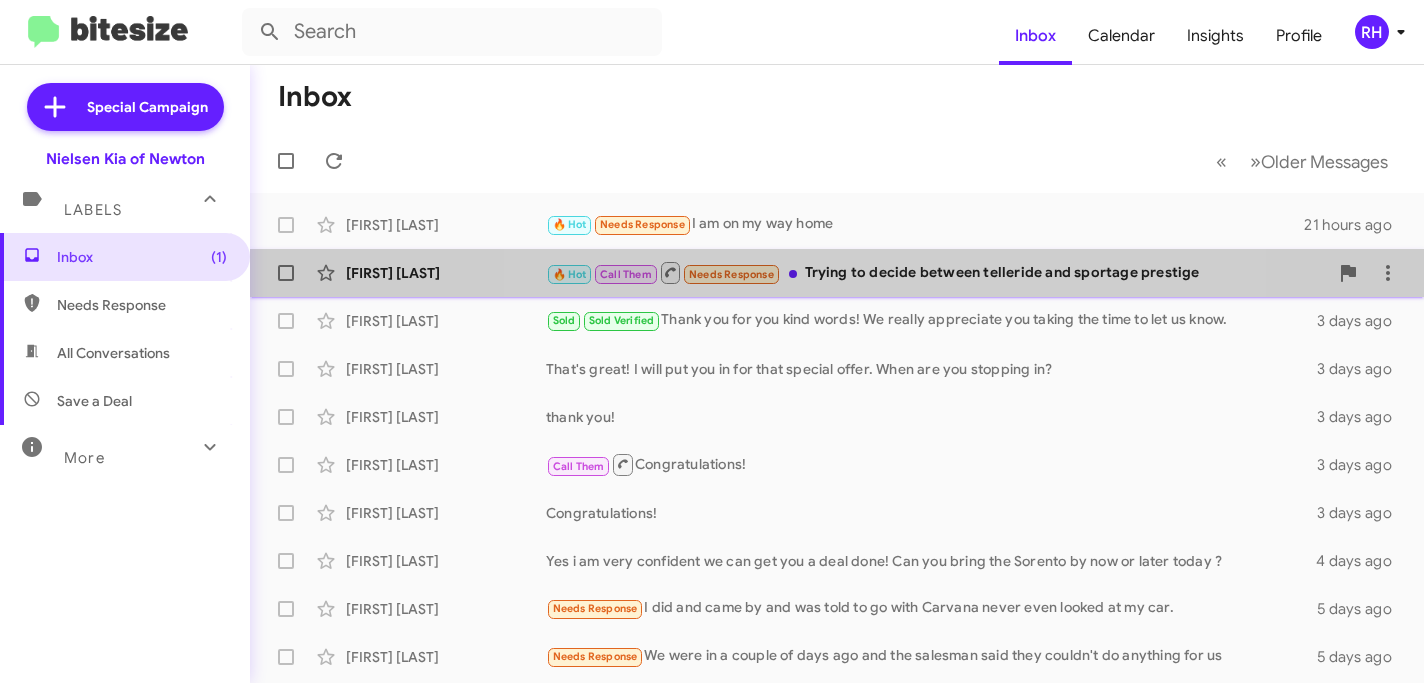 click on "🔥 Hot Call Them Needs Response Trying to decide between telleride and sportage prestige" 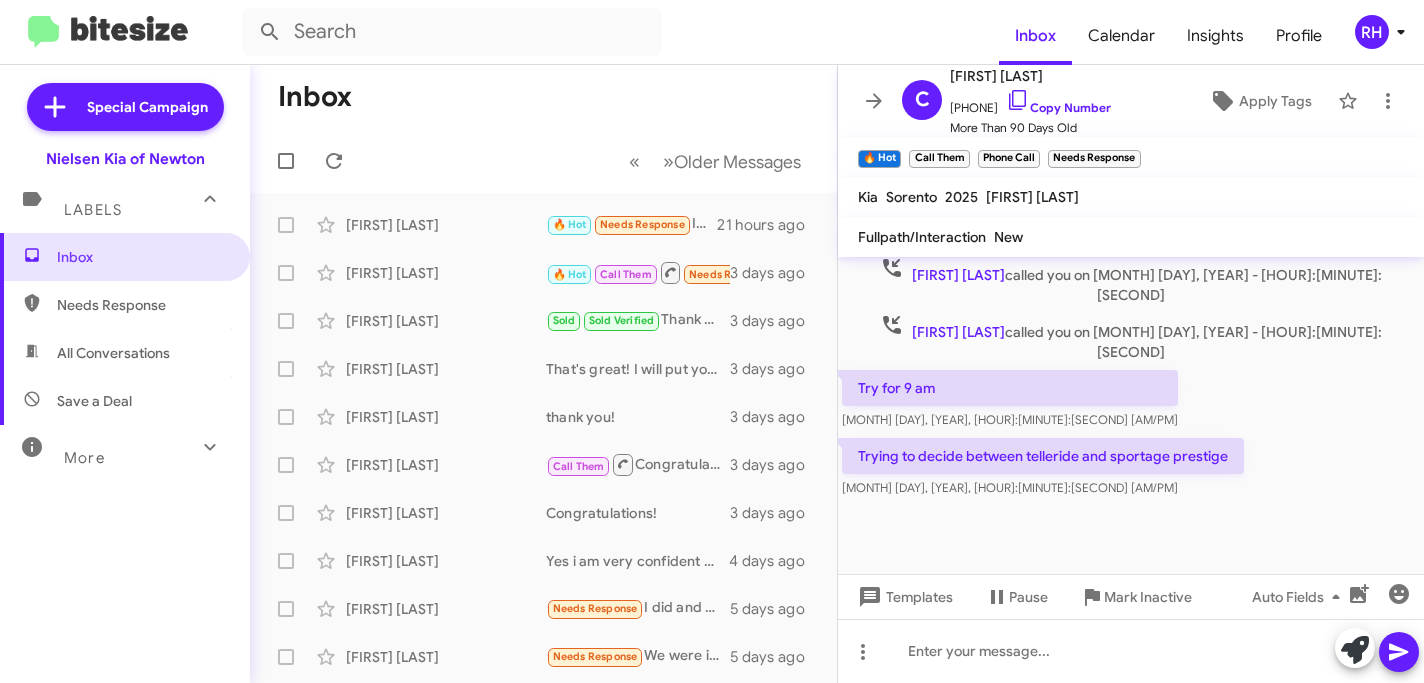 scroll, scrollTop: 1302, scrollLeft: 0, axis: vertical 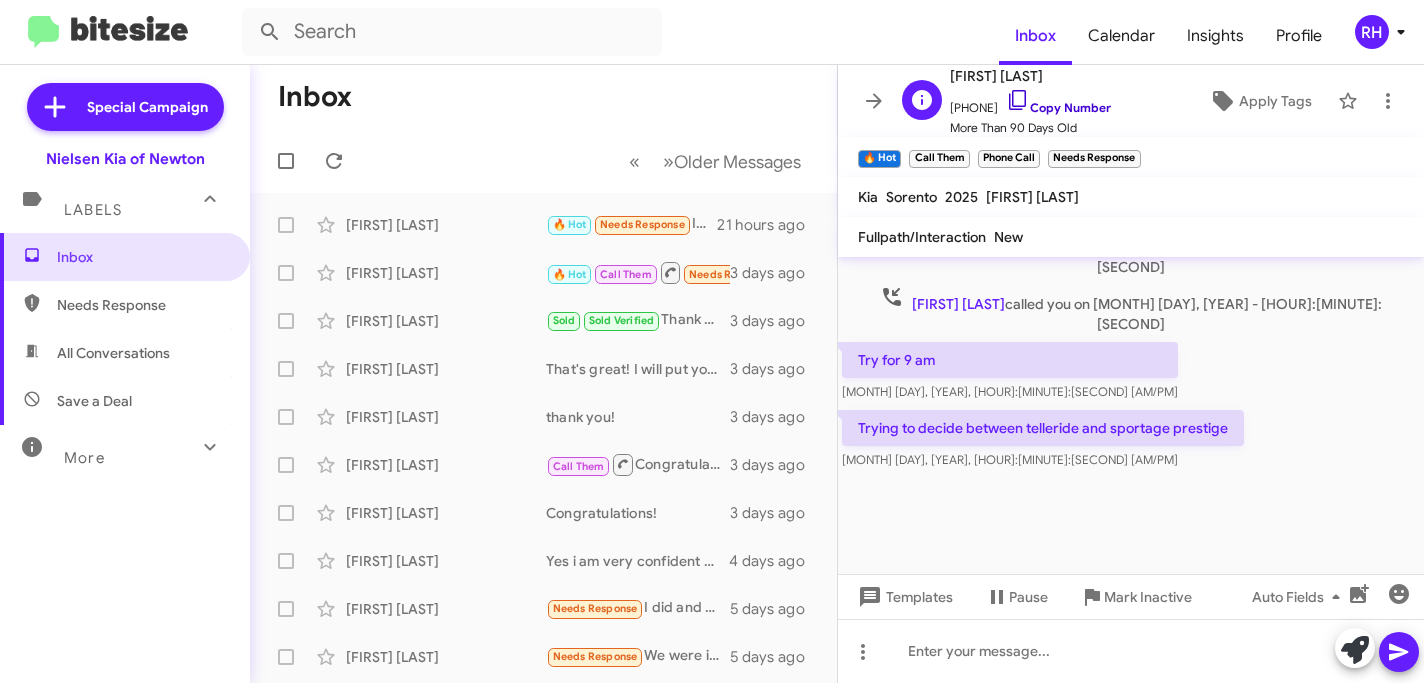 click 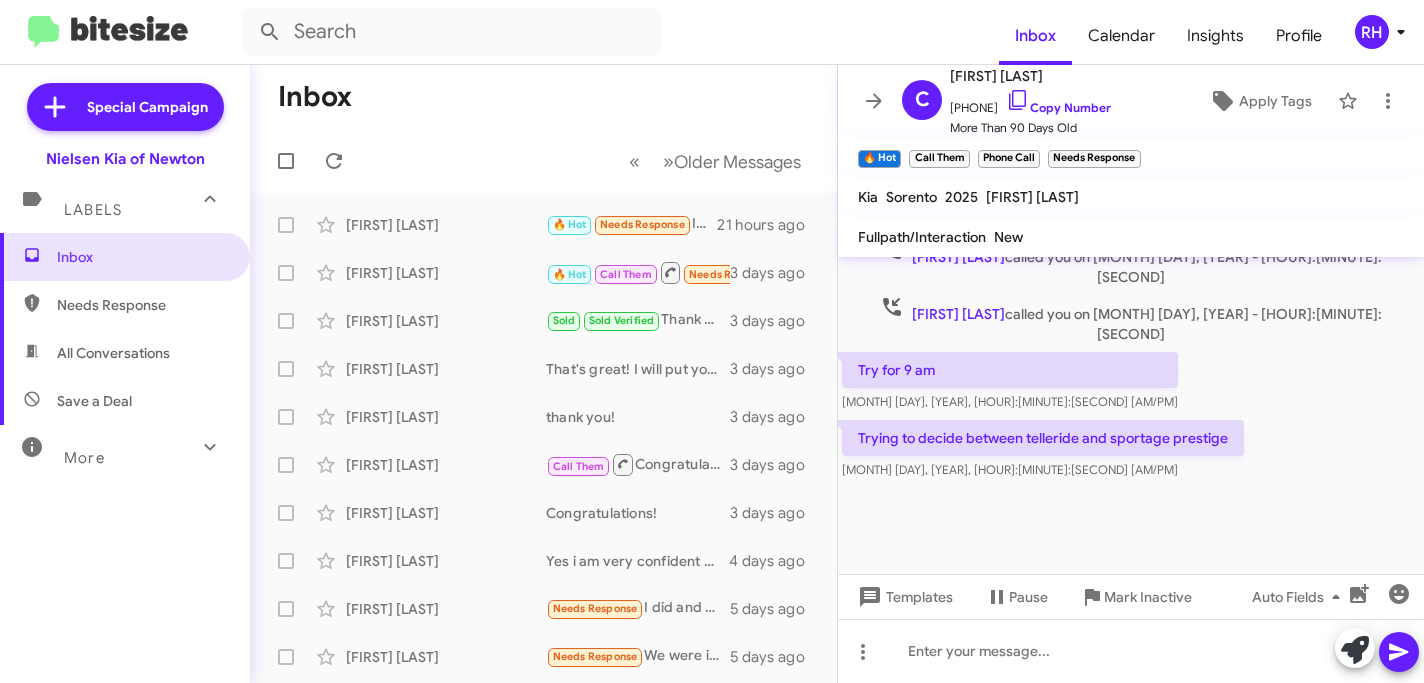 scroll, scrollTop: 1302, scrollLeft: 0, axis: vertical 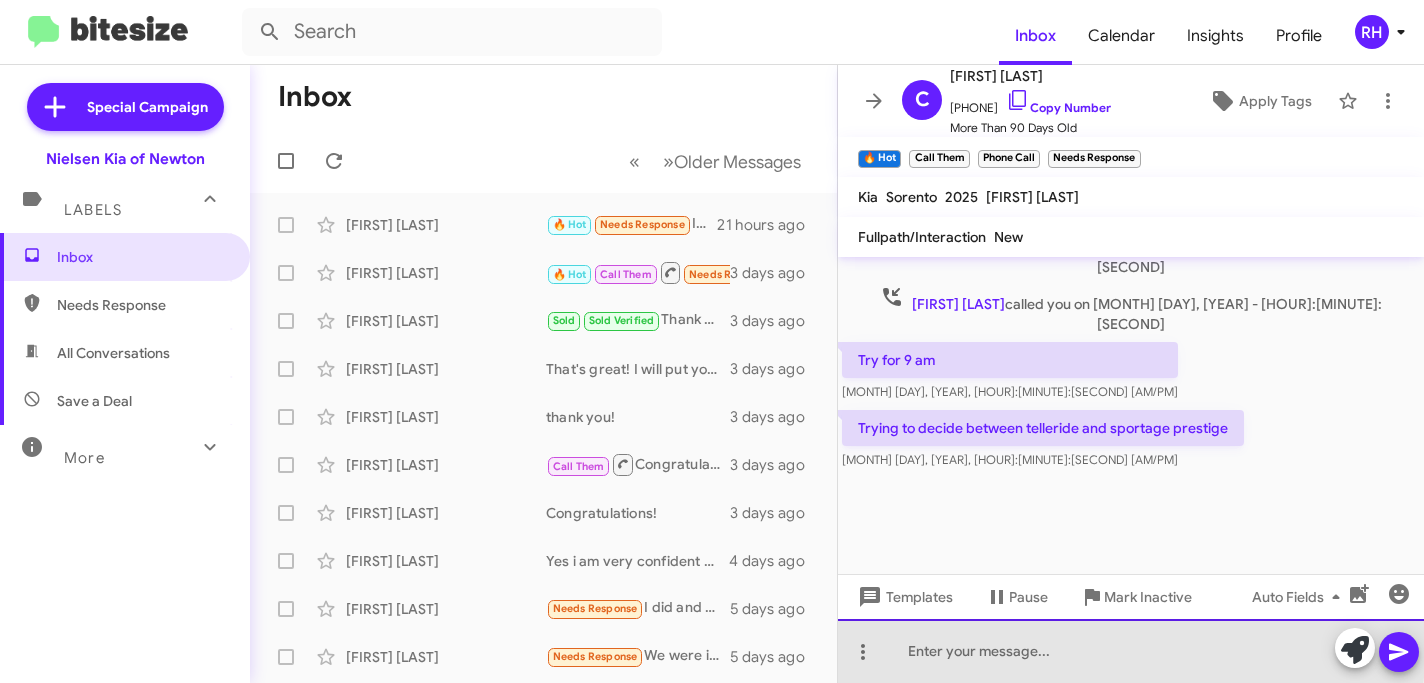 click 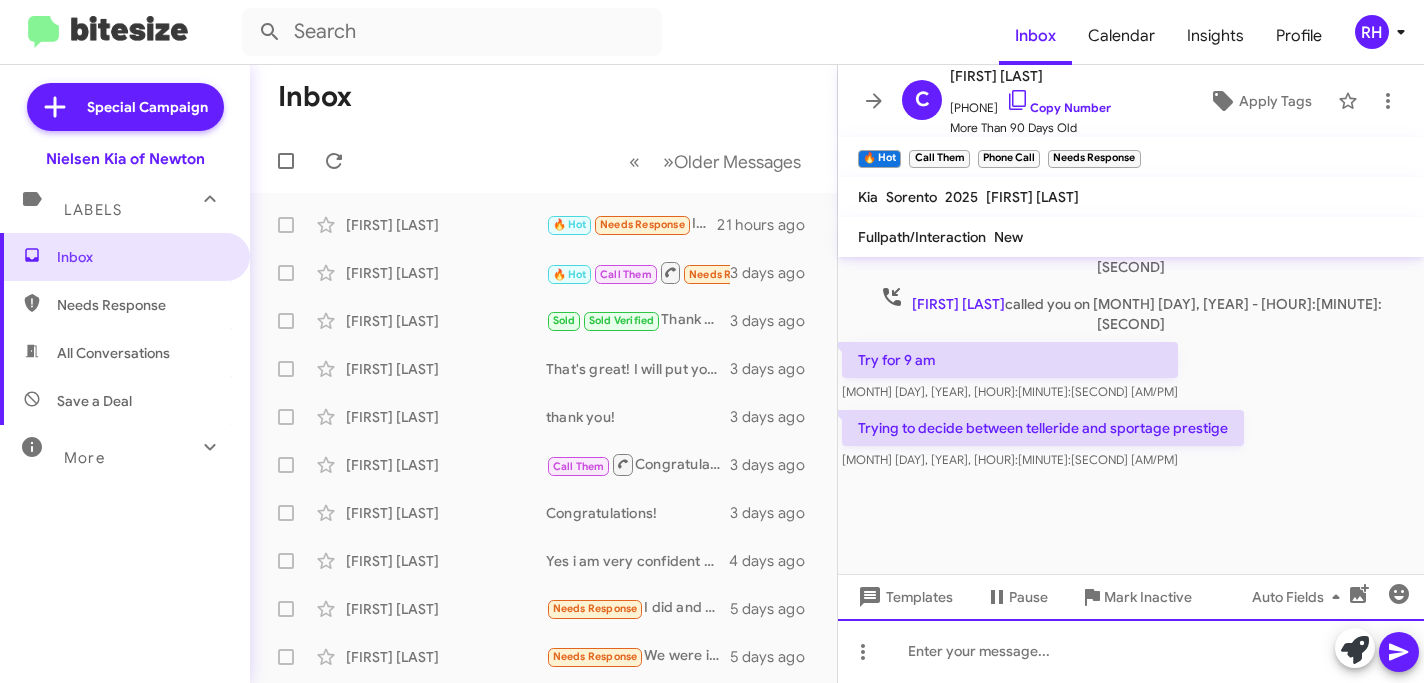 type 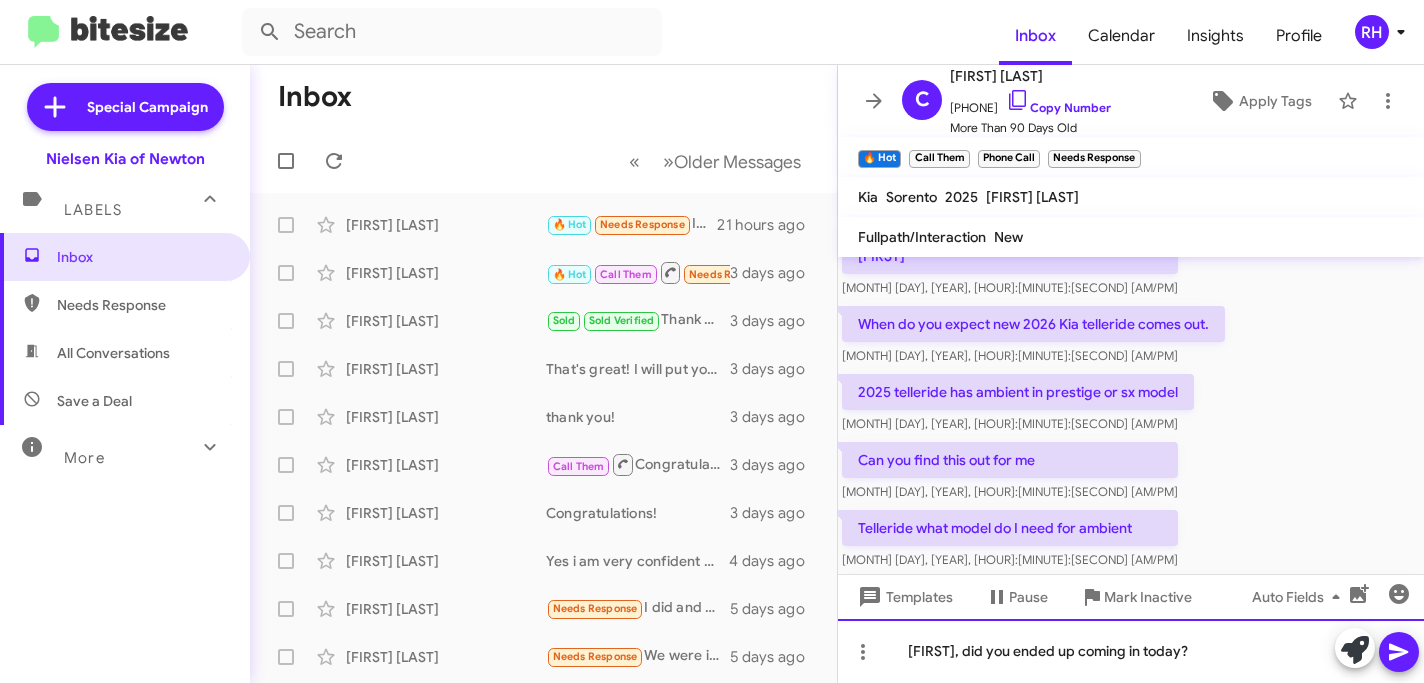 scroll, scrollTop: 1302, scrollLeft: 0, axis: vertical 